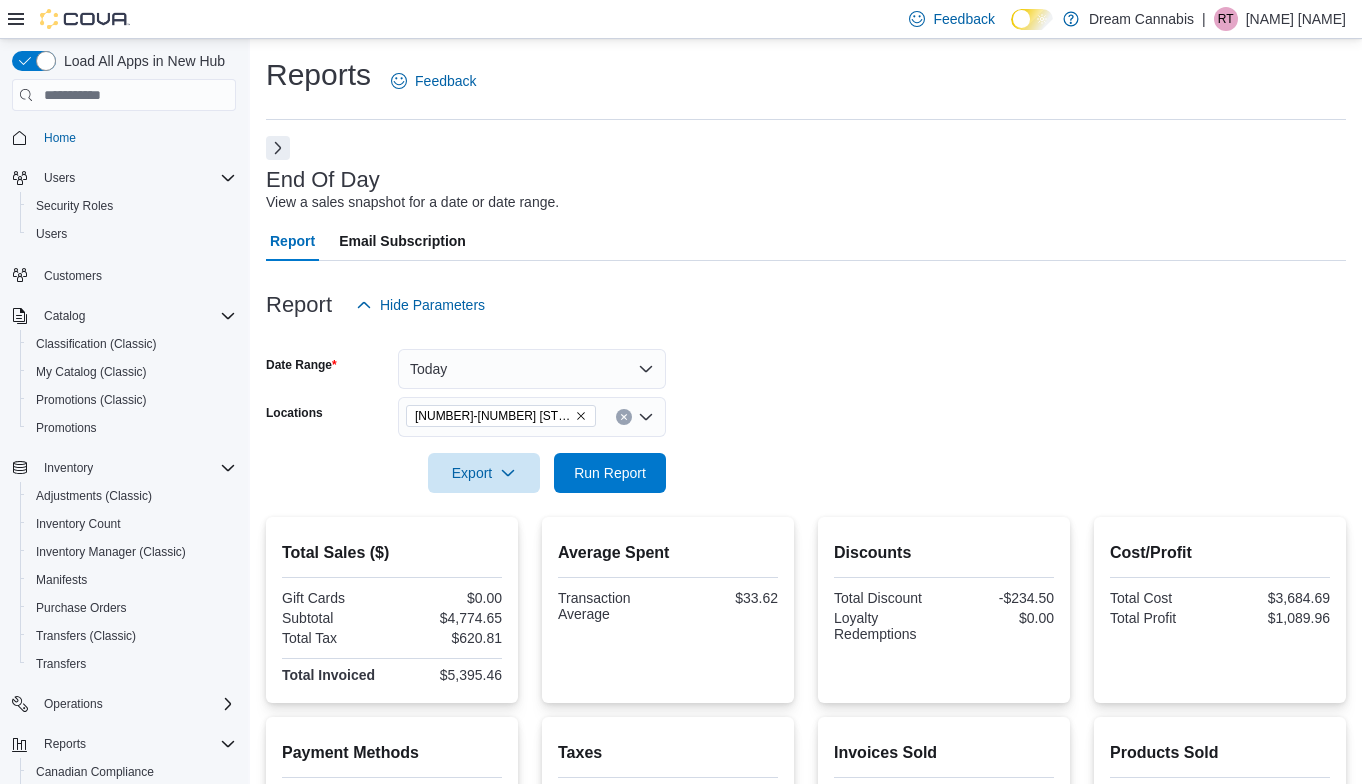 scroll, scrollTop: 268, scrollLeft: 0, axis: vertical 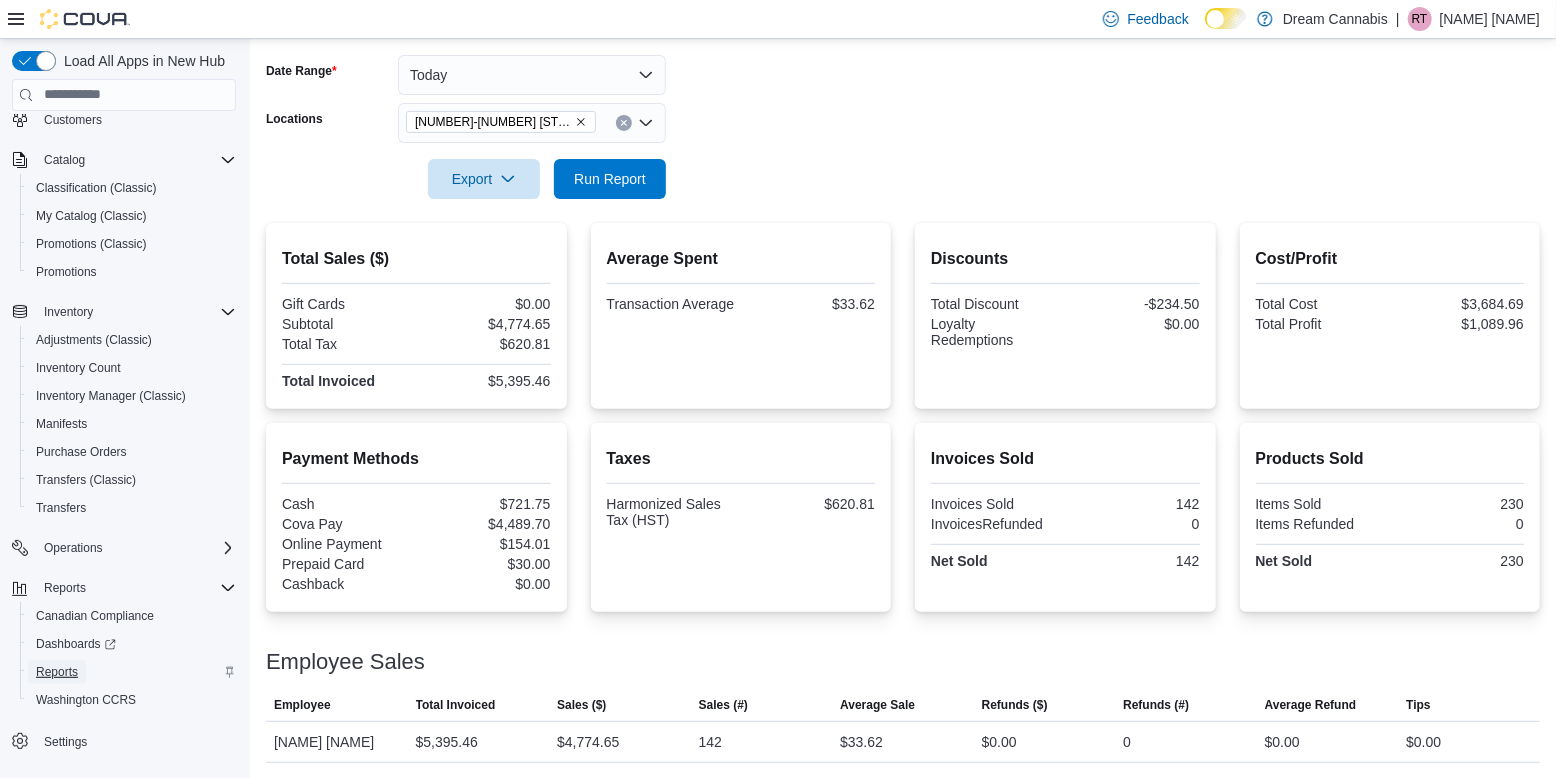click on "Reports" at bounding box center [57, 672] 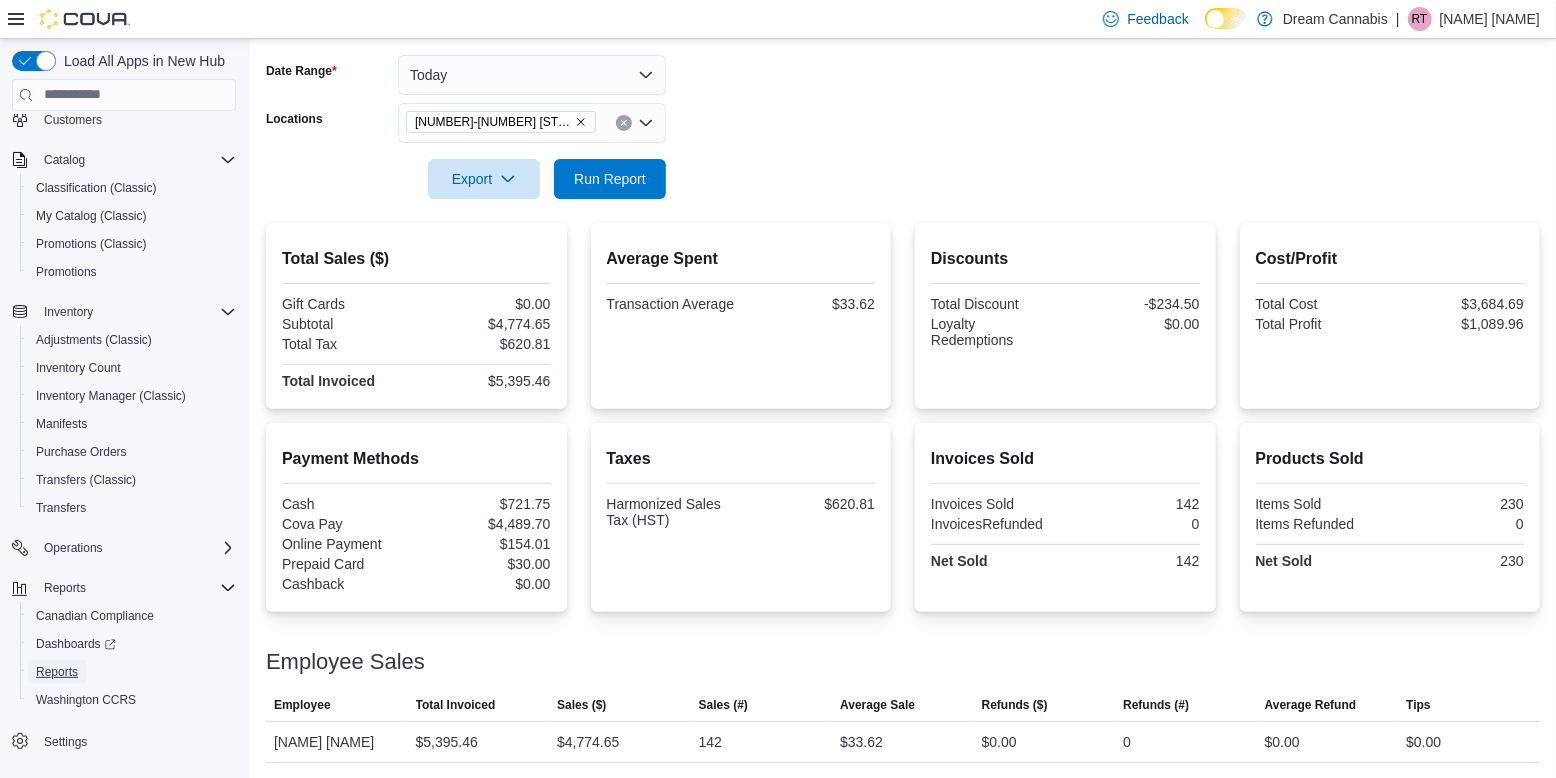 scroll, scrollTop: 0, scrollLeft: 0, axis: both 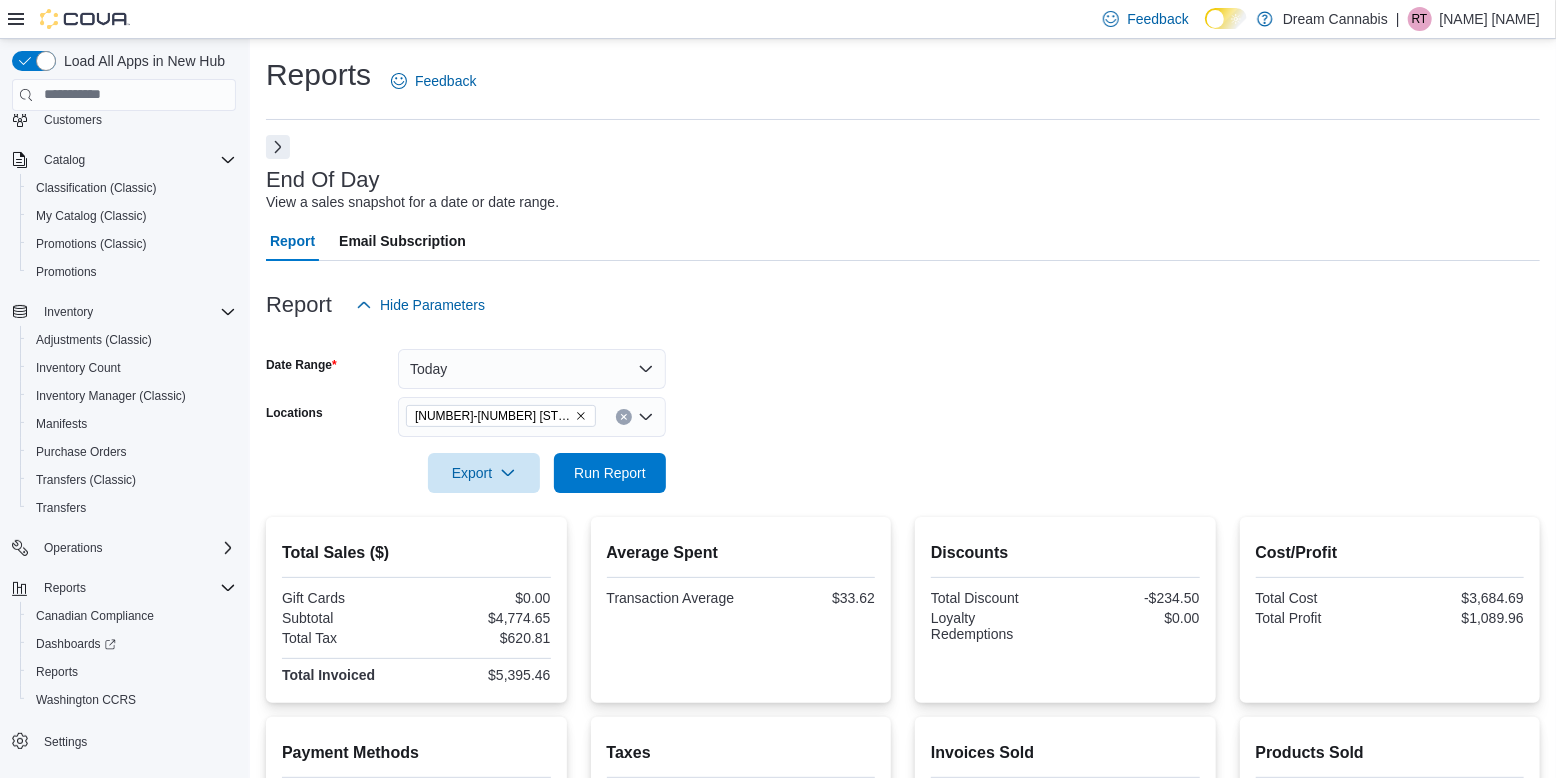 click at bounding box center [278, 147] 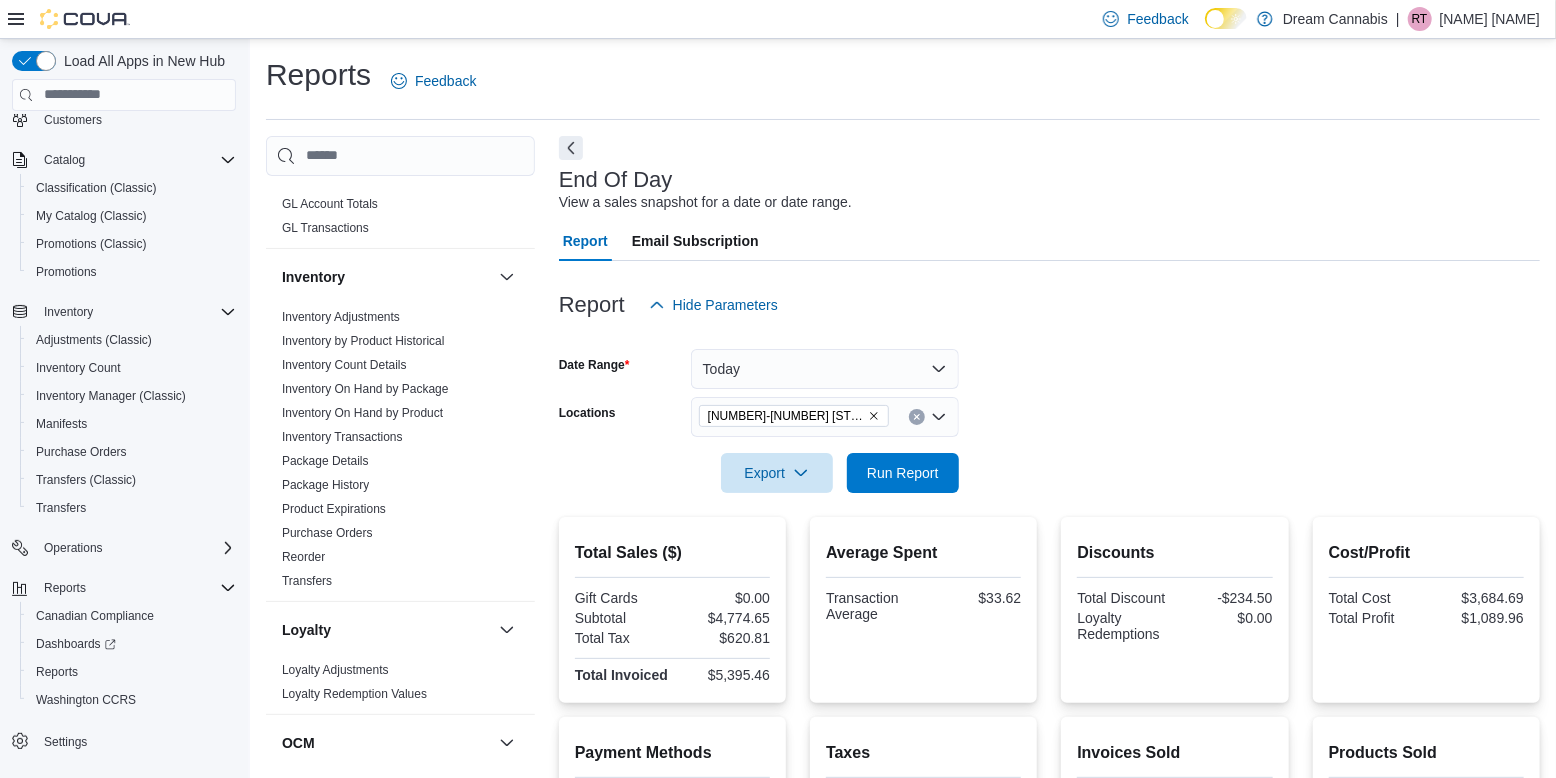 scroll, scrollTop: 913, scrollLeft: 0, axis: vertical 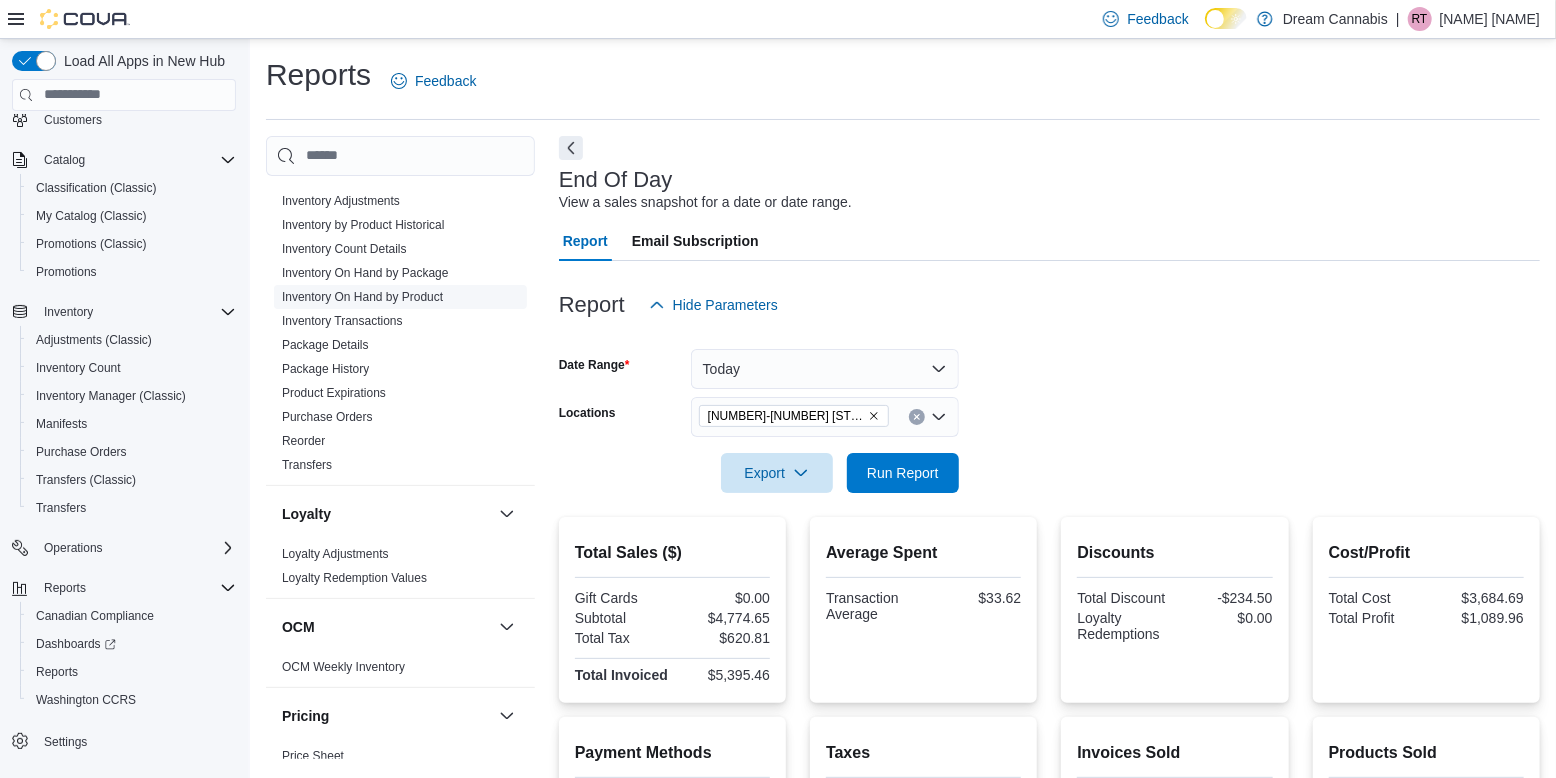 click on "Inventory On Hand by Product" at bounding box center (362, 297) 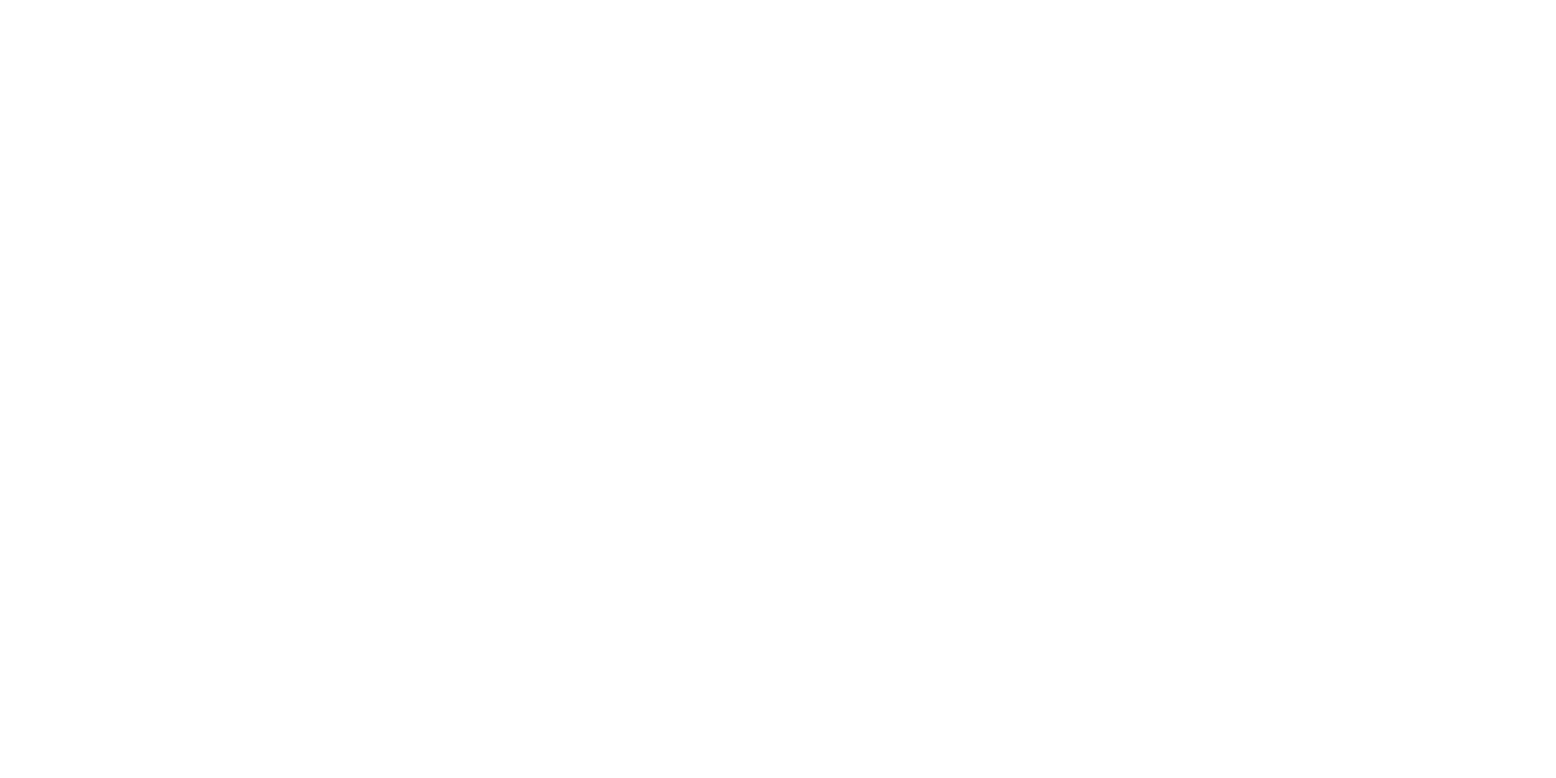 scroll, scrollTop: 0, scrollLeft: 0, axis: both 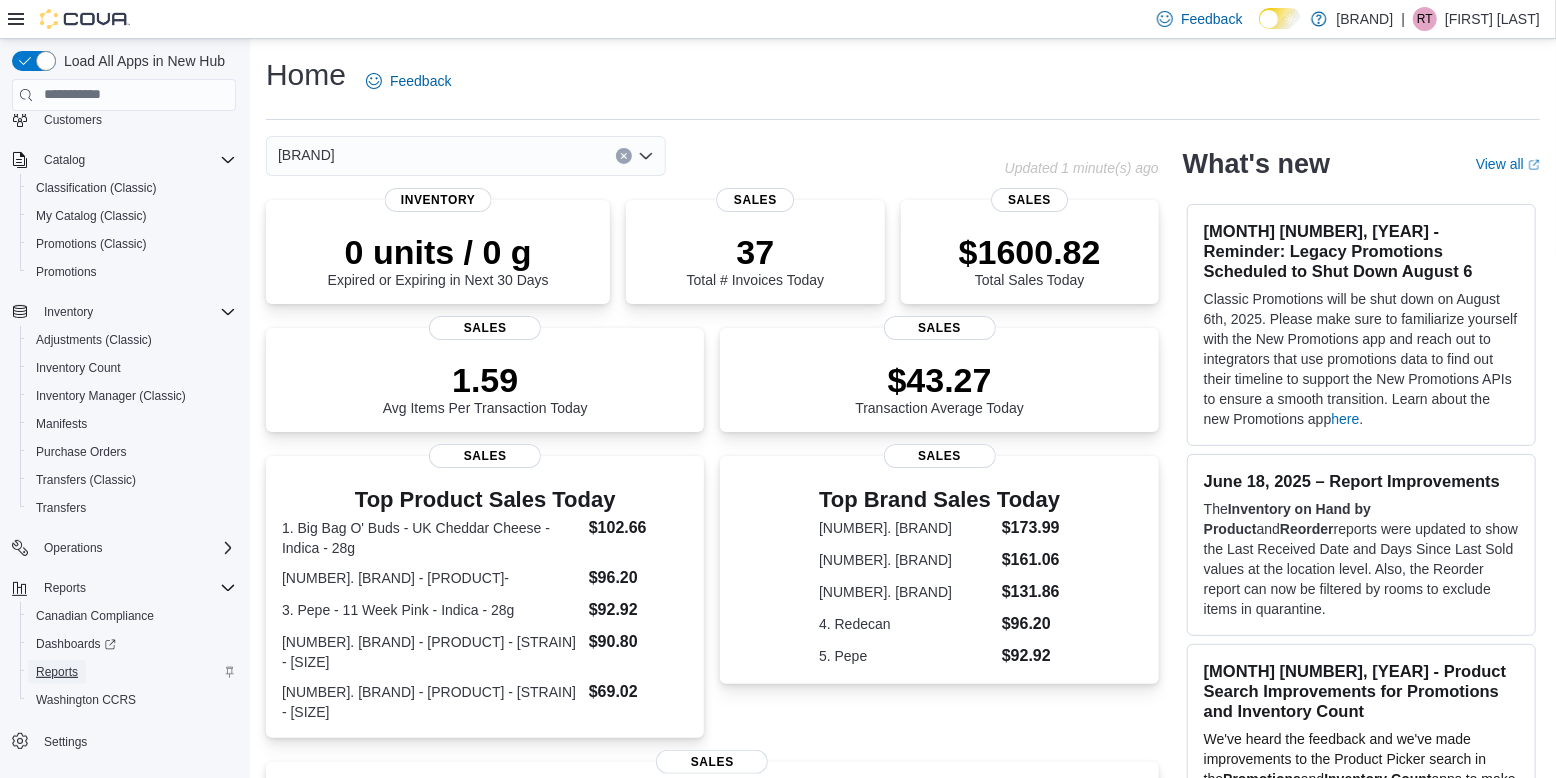 click on "Reports" at bounding box center (57, 672) 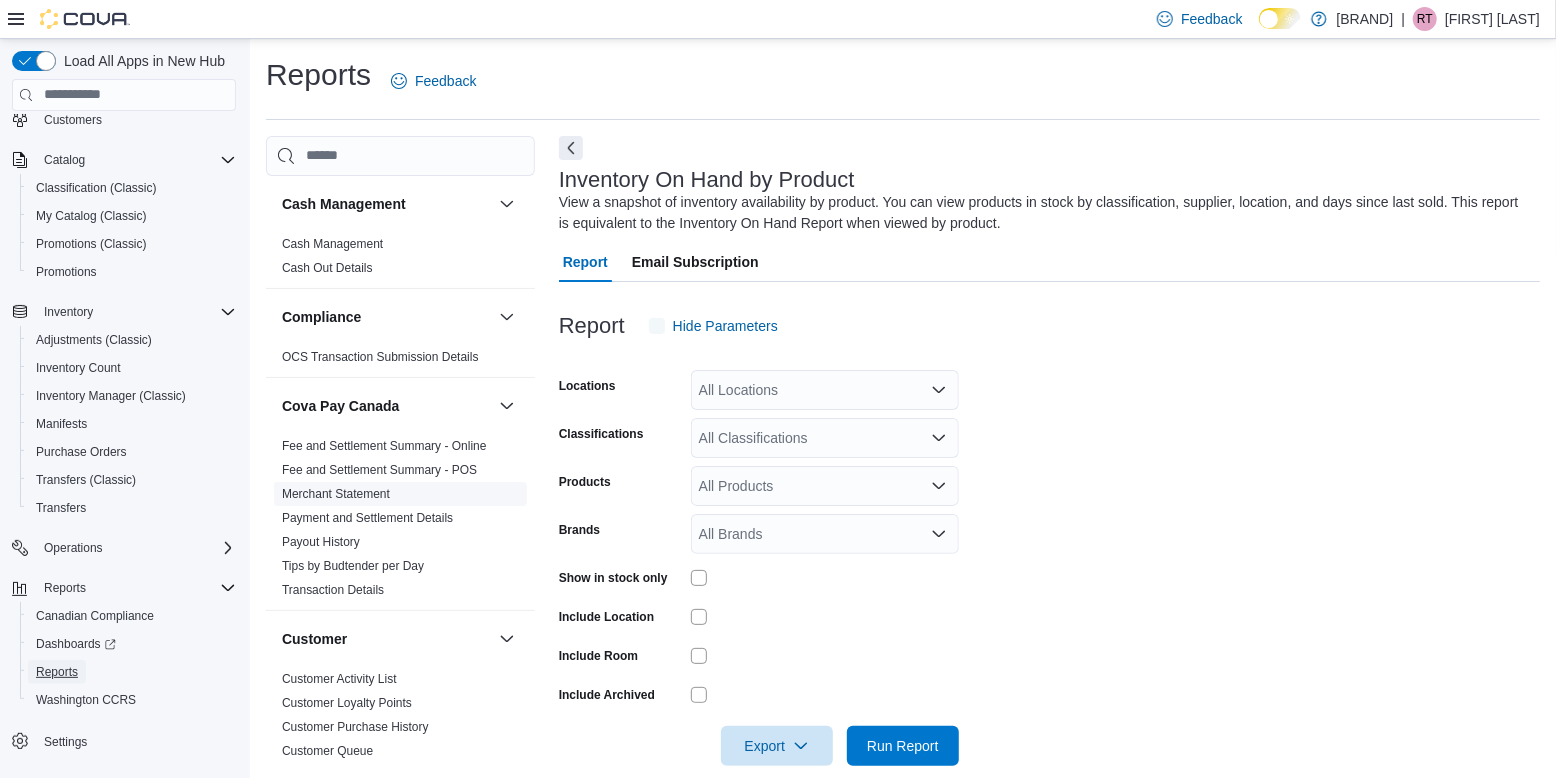 scroll, scrollTop: 25, scrollLeft: 0, axis: vertical 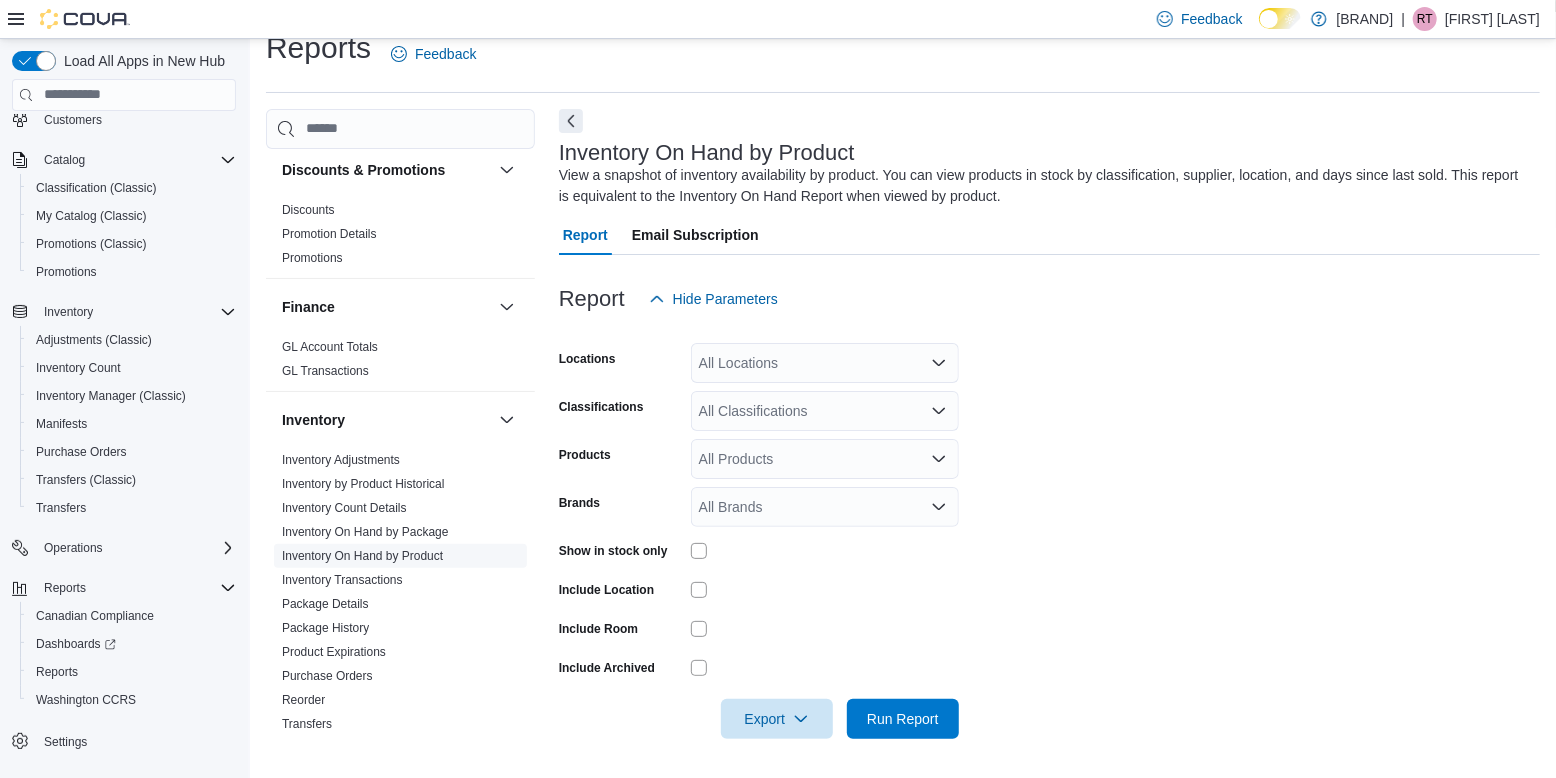 click on "Inventory On Hand by Product" at bounding box center (362, 556) 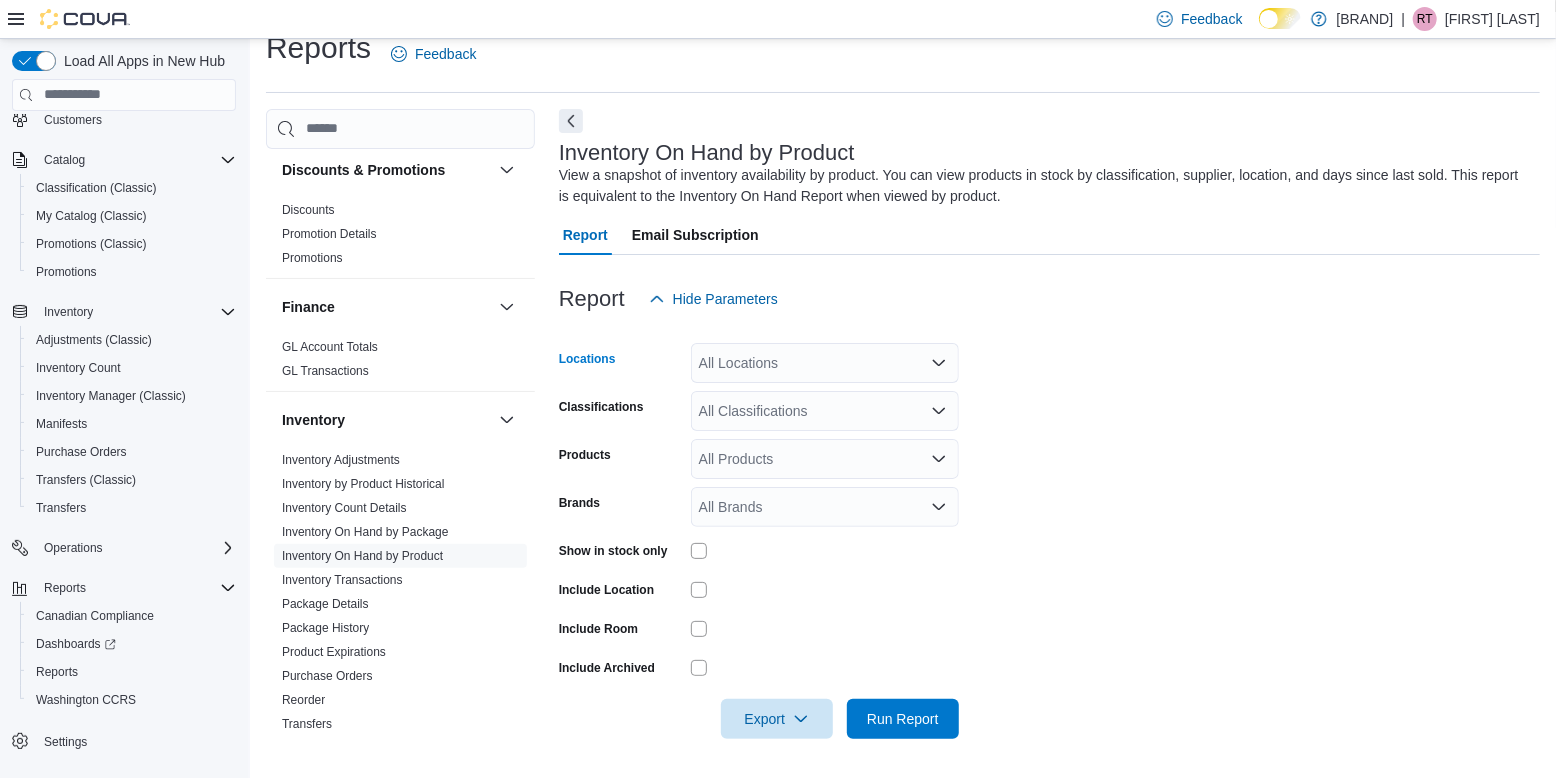 click on "All Locations" at bounding box center [825, 363] 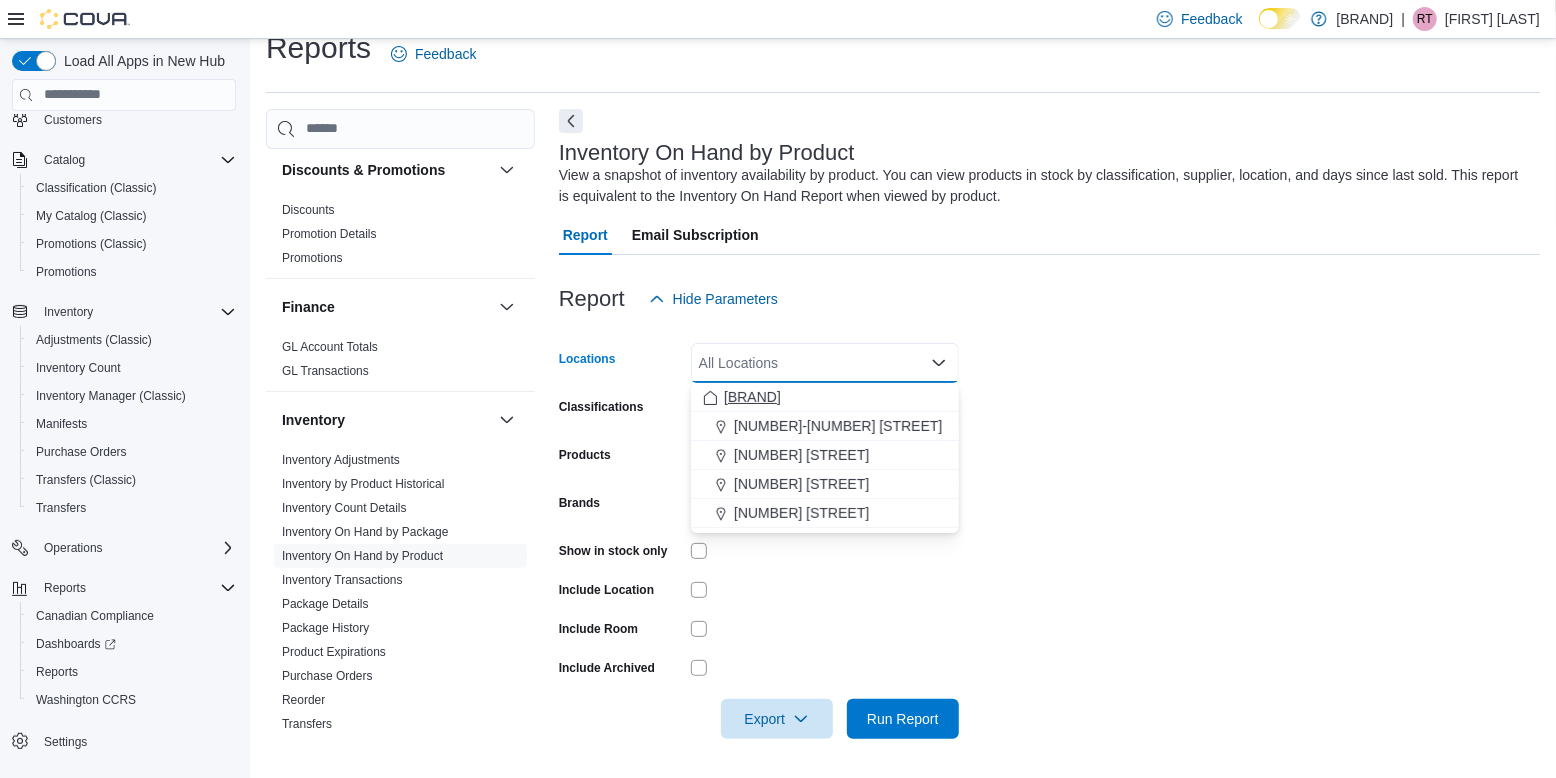 click on "Dream Cannabis" at bounding box center (752, 397) 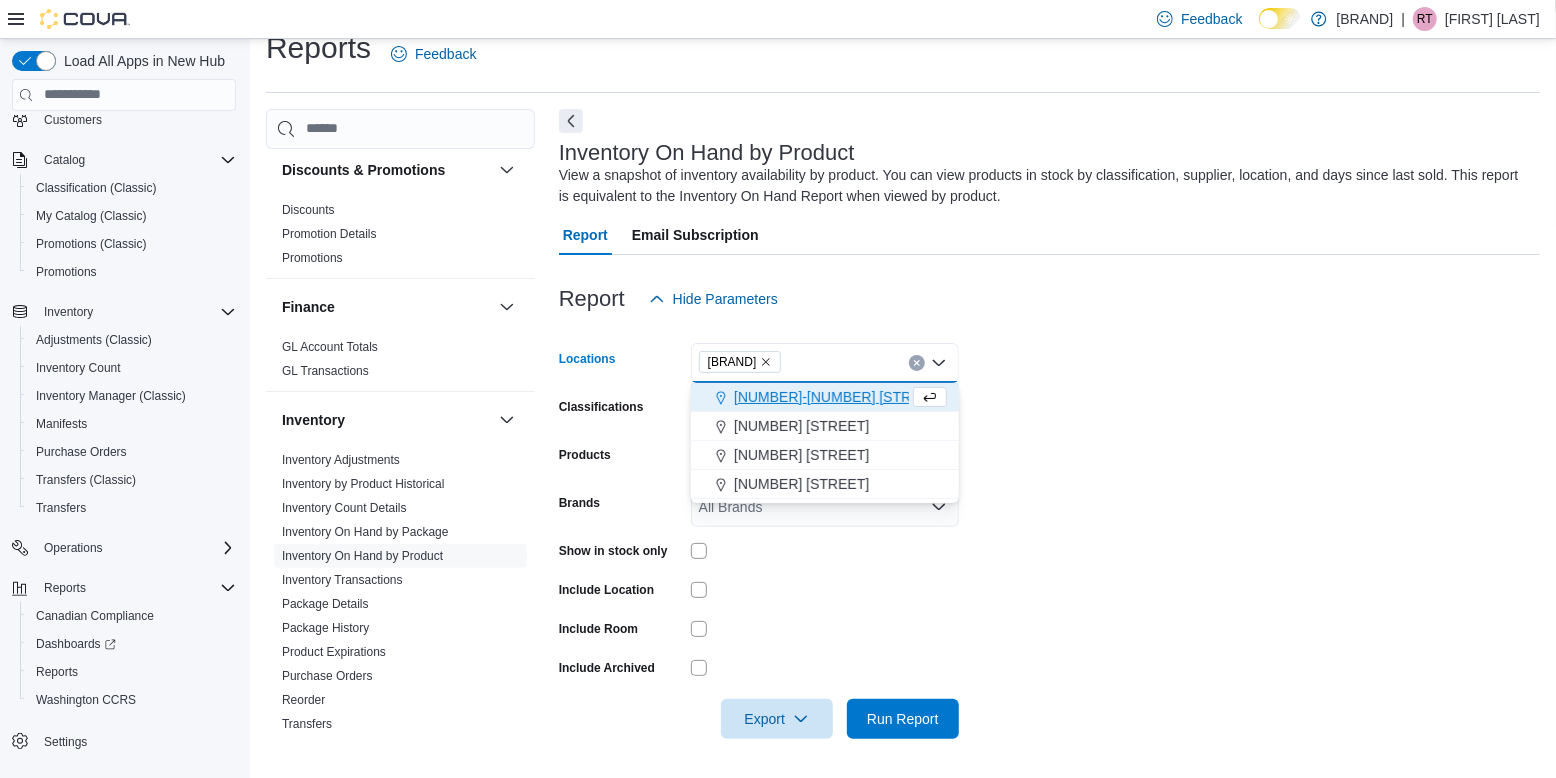 click on "Locations Dream Cannabis Combo box. Selected. Dream Cannabis. Press Backspace to delete Dream Cannabis. Combo box input. All Locations. Type some text or, to display a list of choices, press Down Arrow. To exit the list of choices, press Escape. Classifications All Classifications Products All Products Brands All Brands Show in stock only Include Location Include Room Include Archived Export  Run Report" at bounding box center (1049, 529) 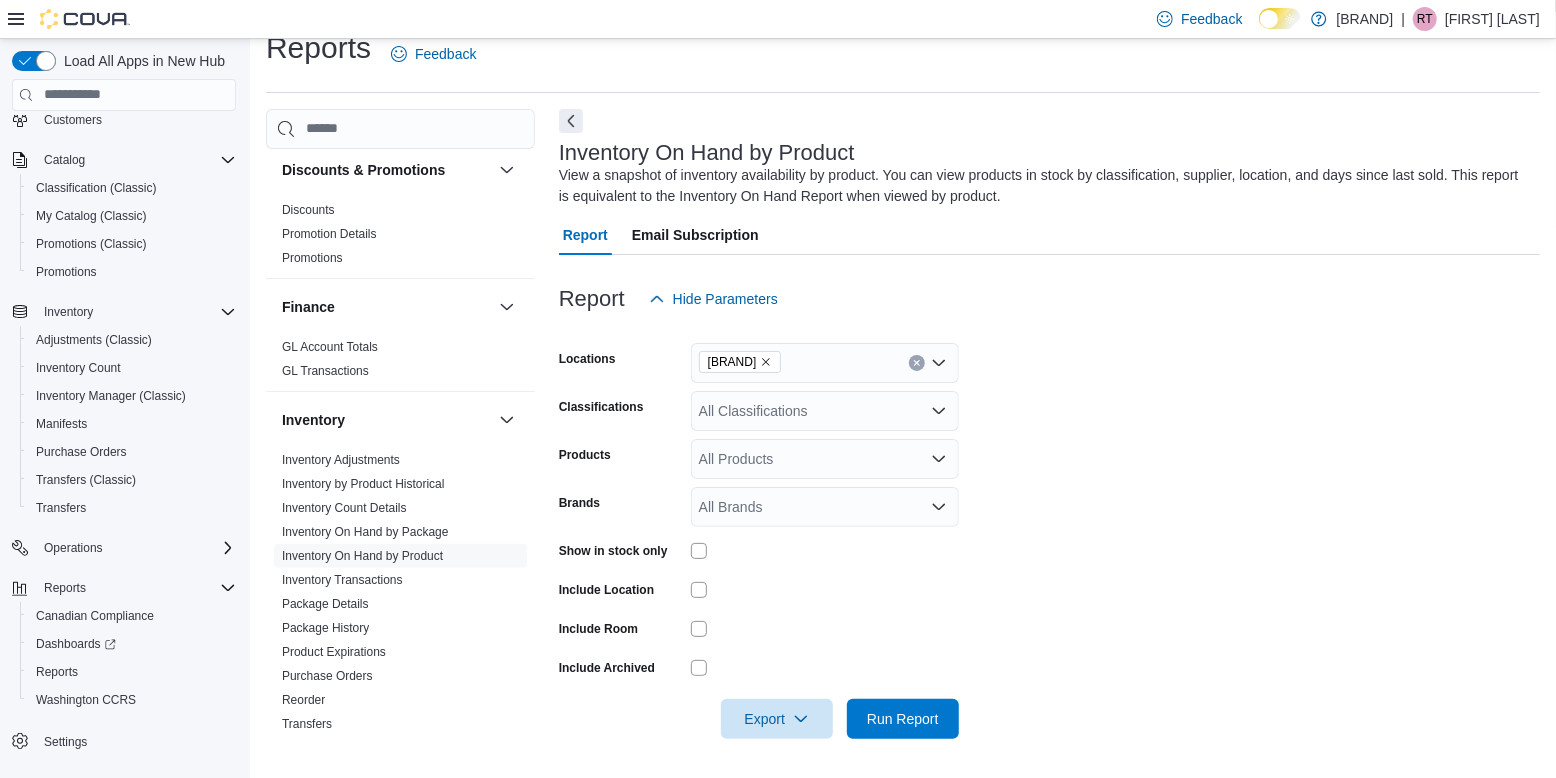 click on "All Classifications" at bounding box center (825, 411) 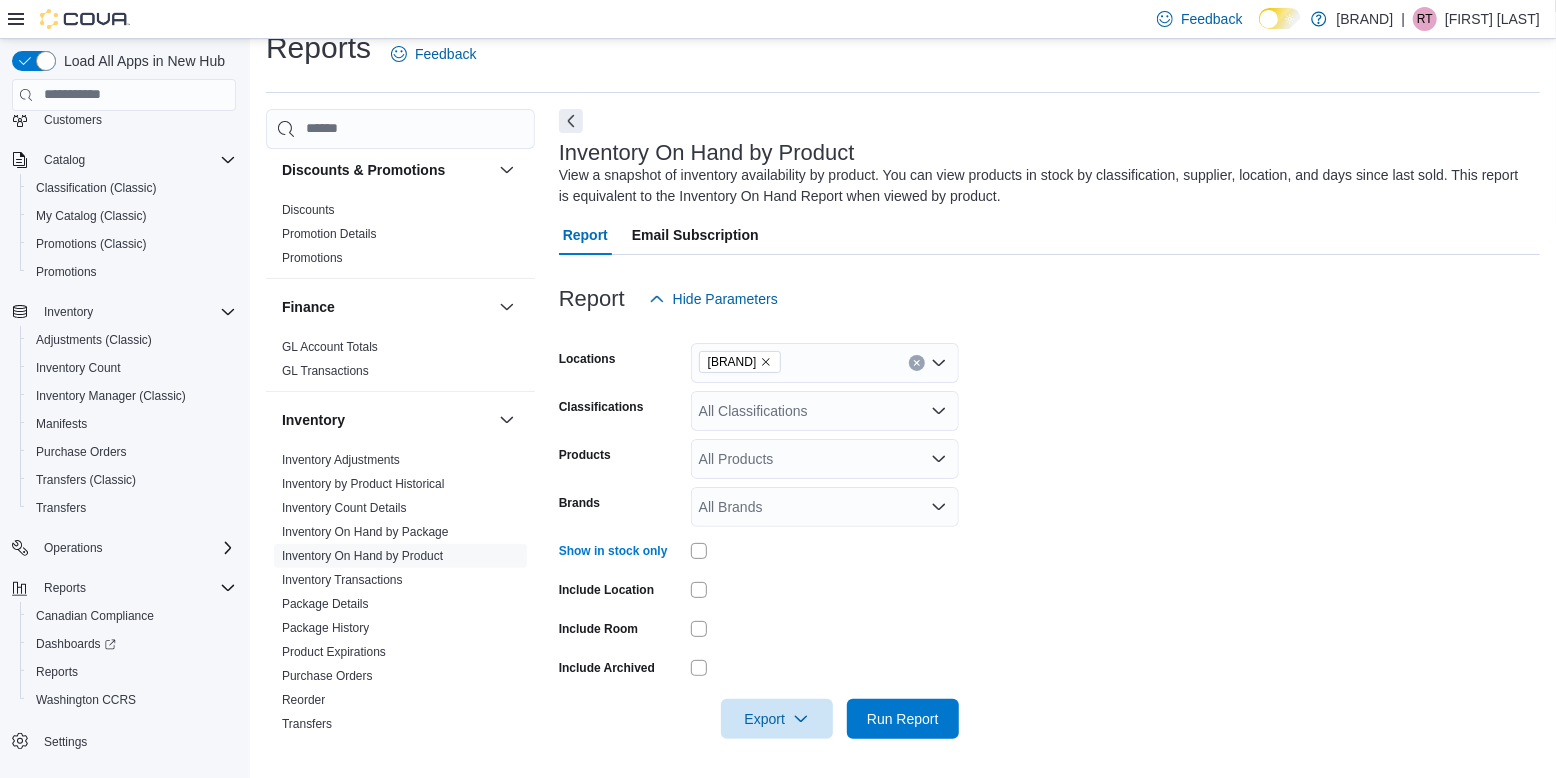 click on "All Classifications" at bounding box center [825, 411] 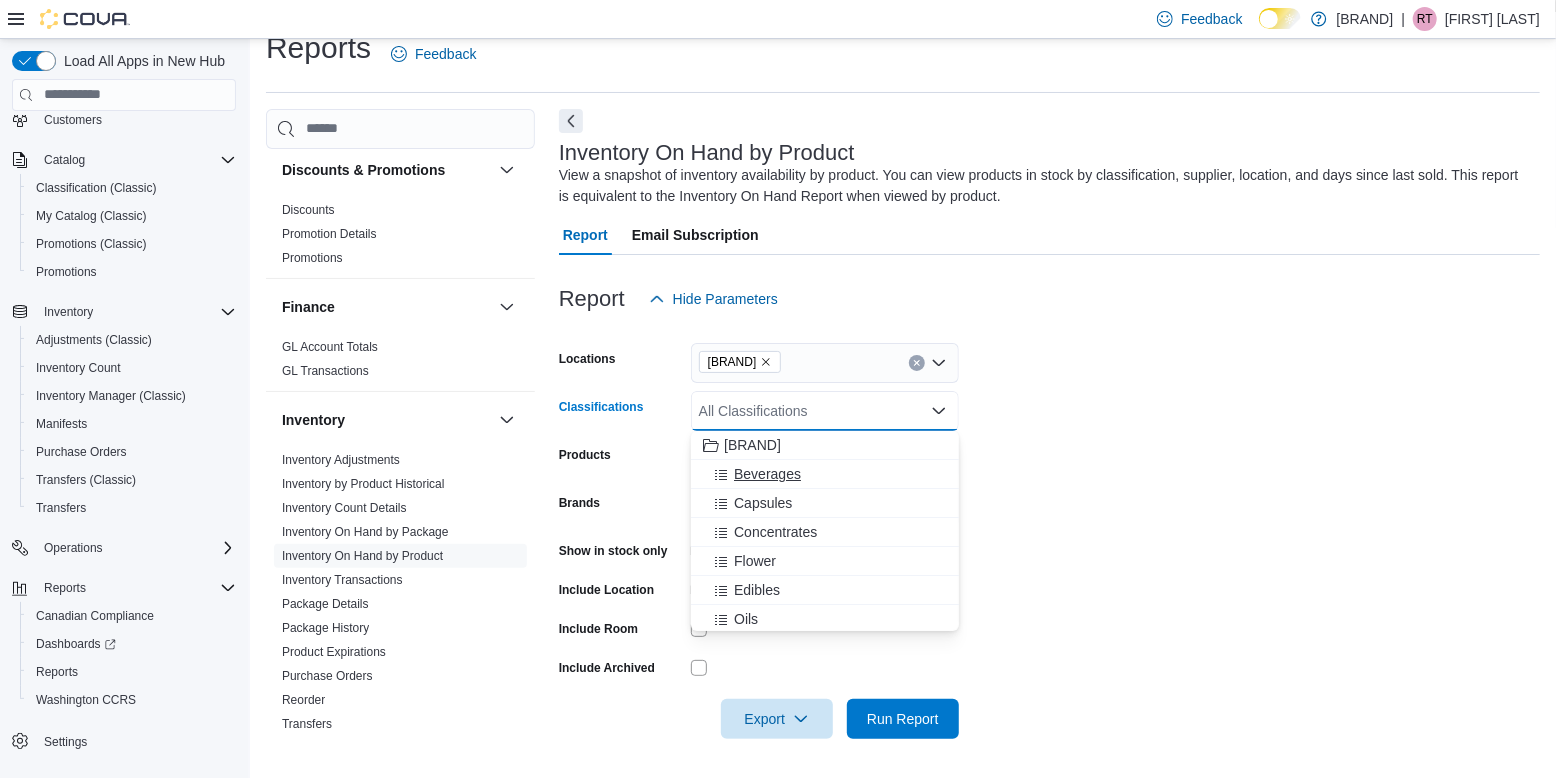 click on "Beverages" at bounding box center [767, 474] 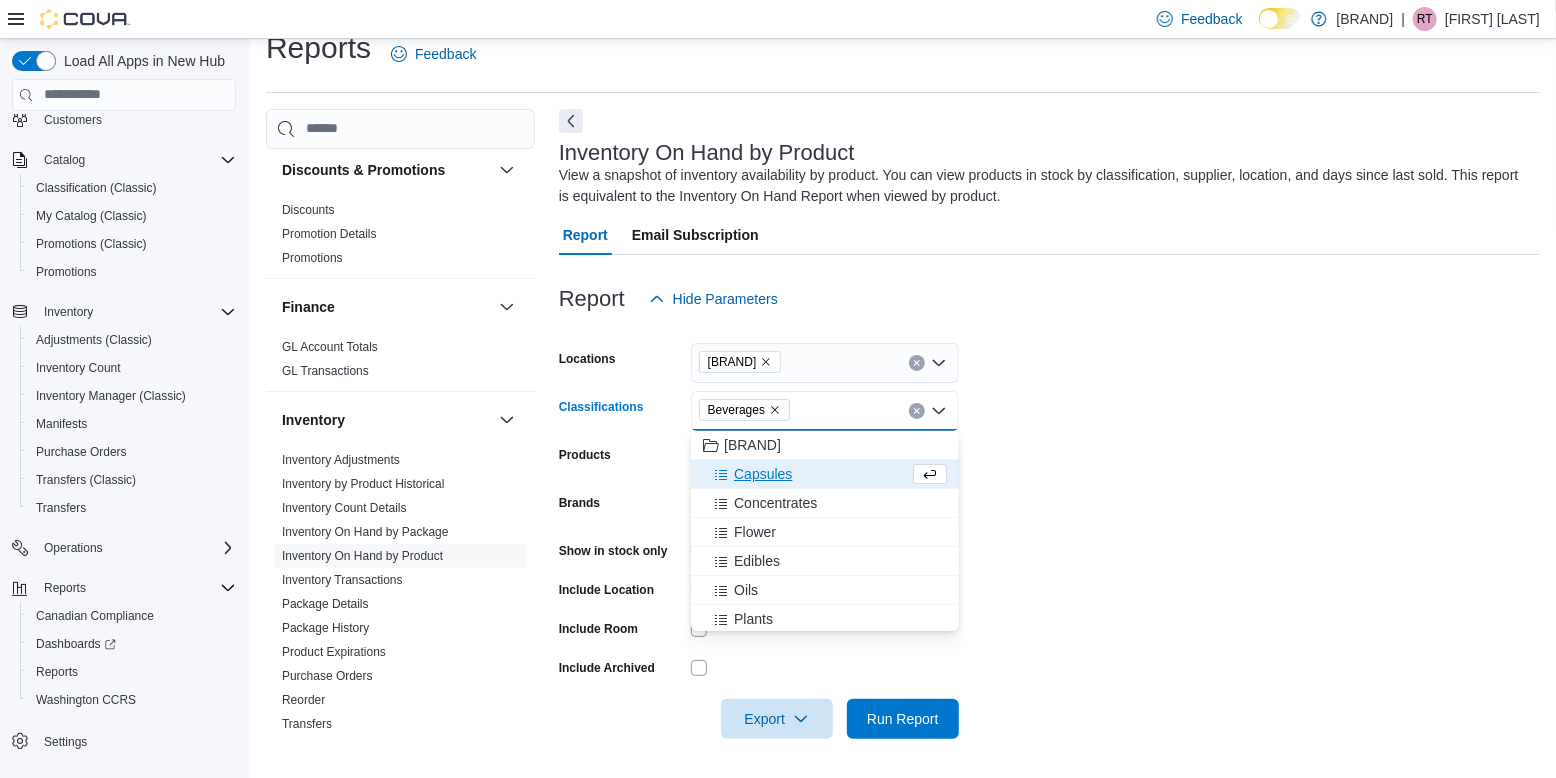 click on "Capsules" at bounding box center [763, 474] 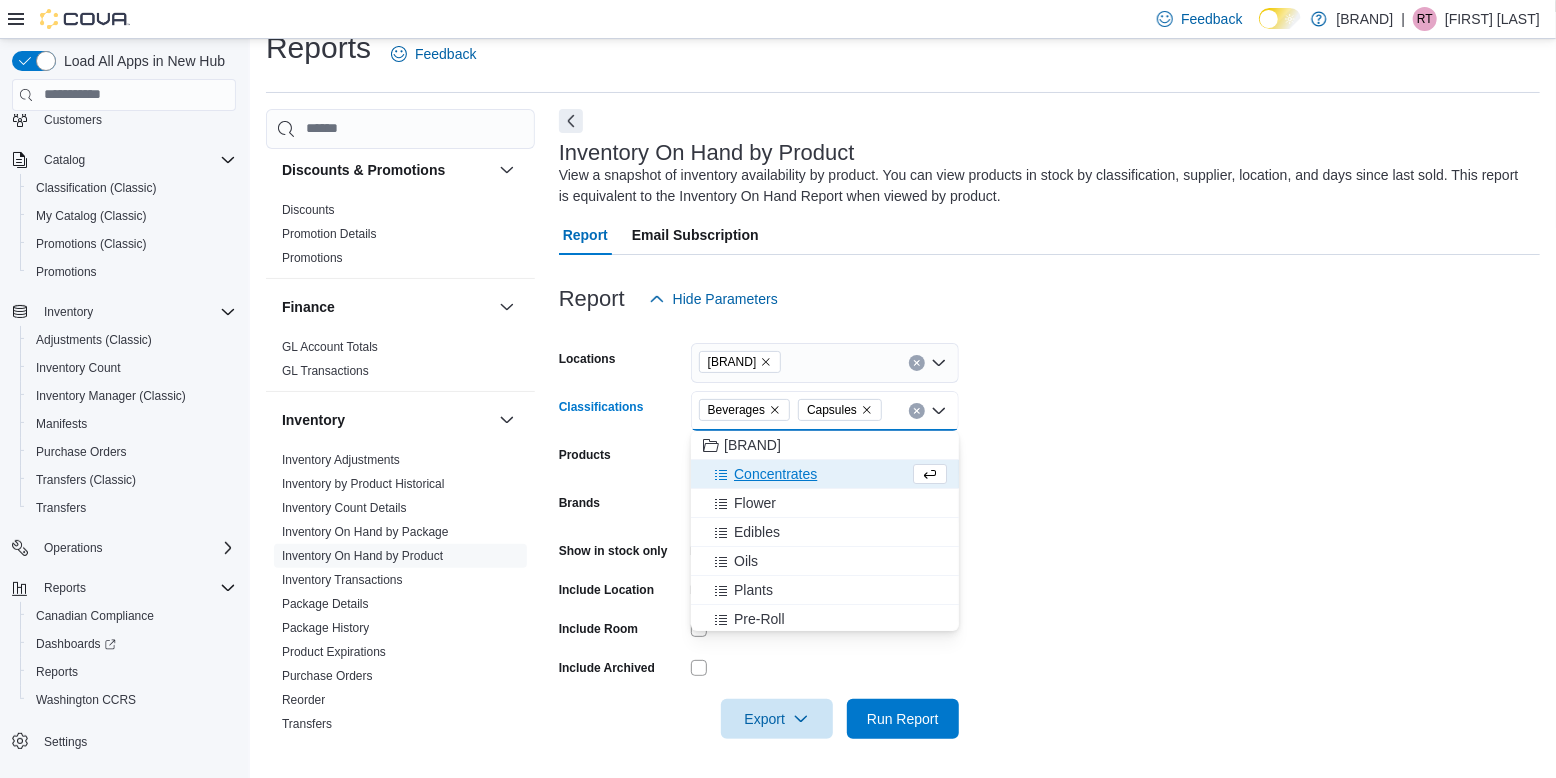 click on "Concentrates" at bounding box center [775, 474] 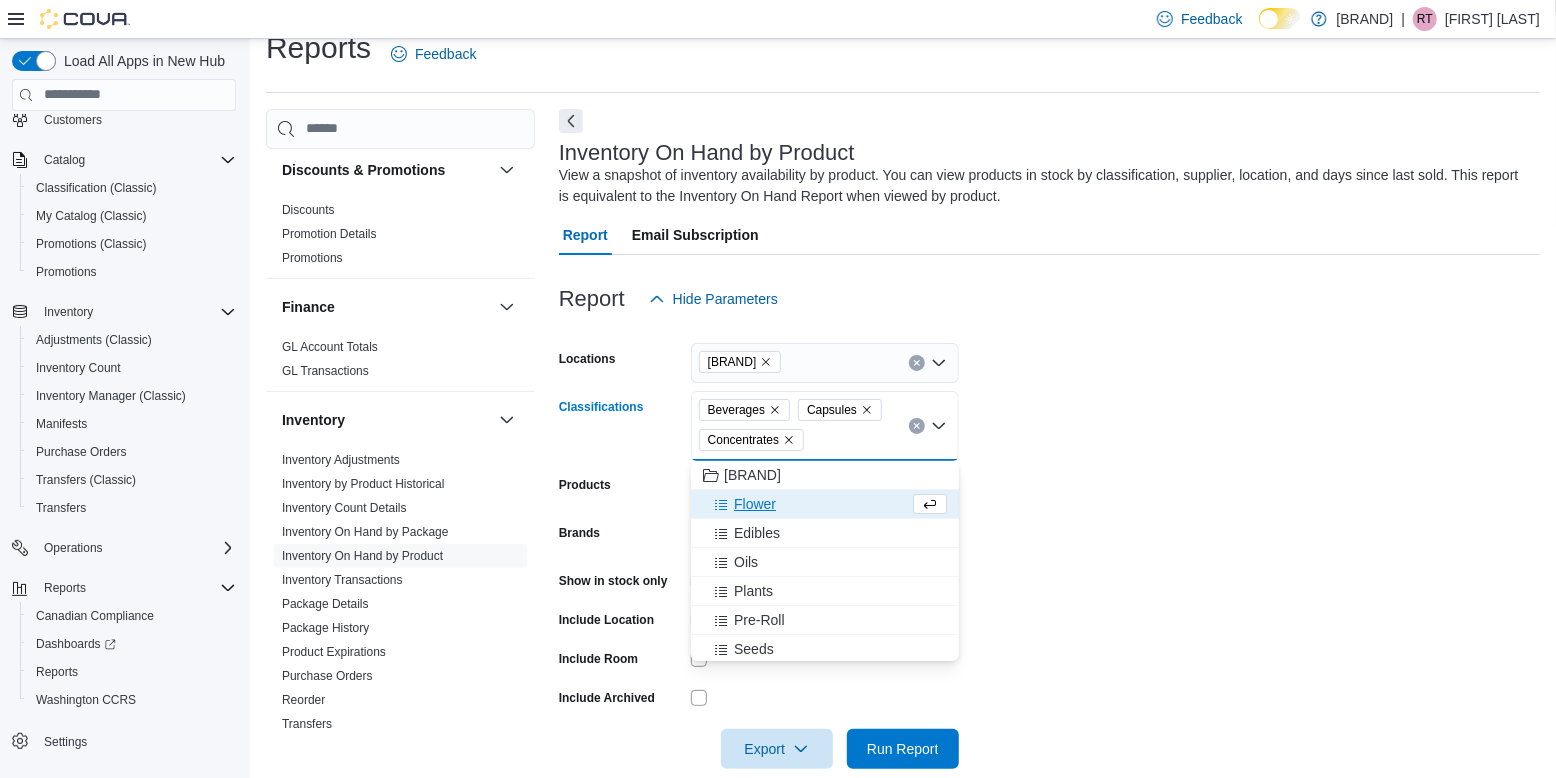 click on "Flower" at bounding box center [755, 504] 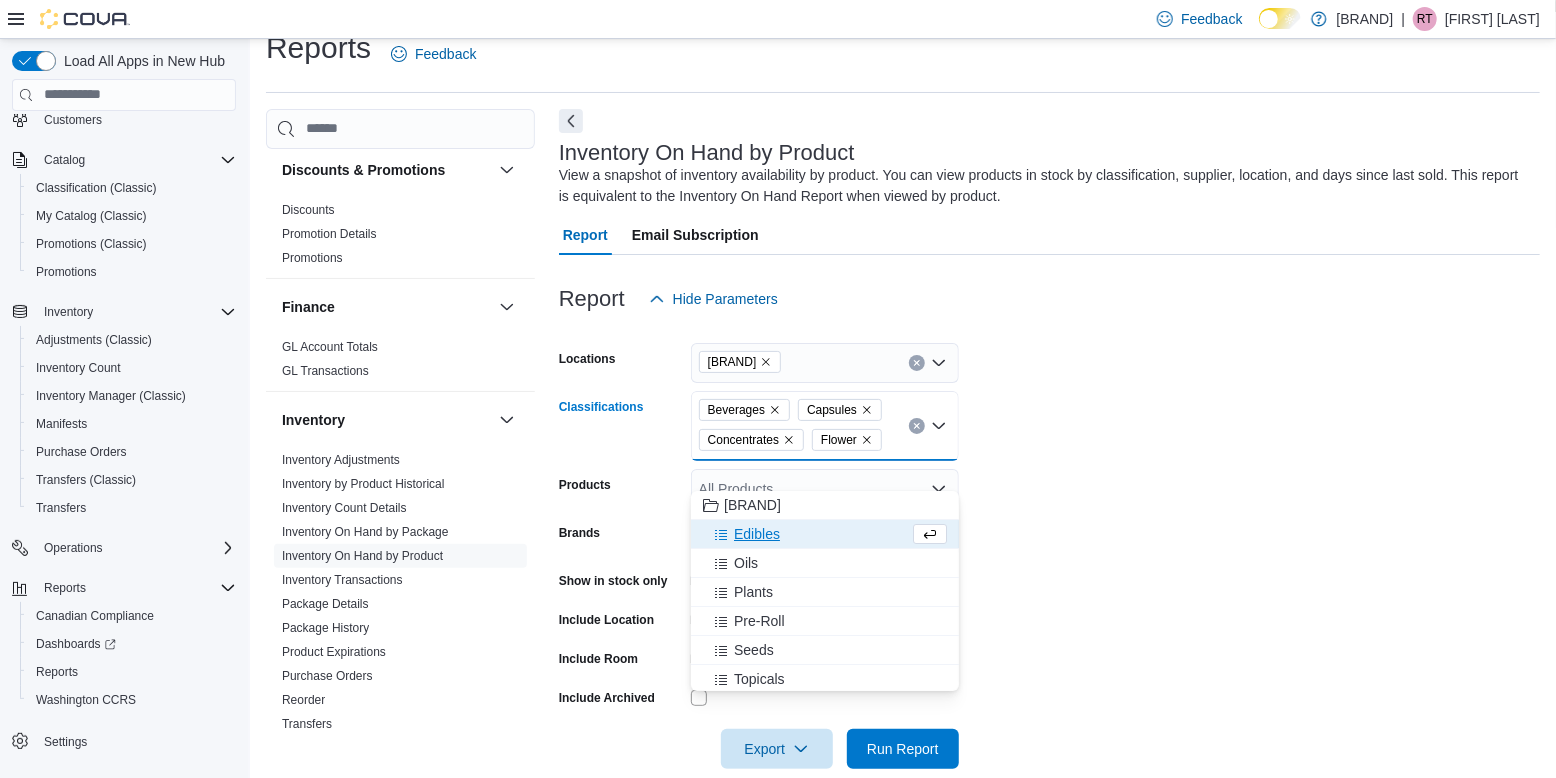 click on "Edibles" at bounding box center [757, 534] 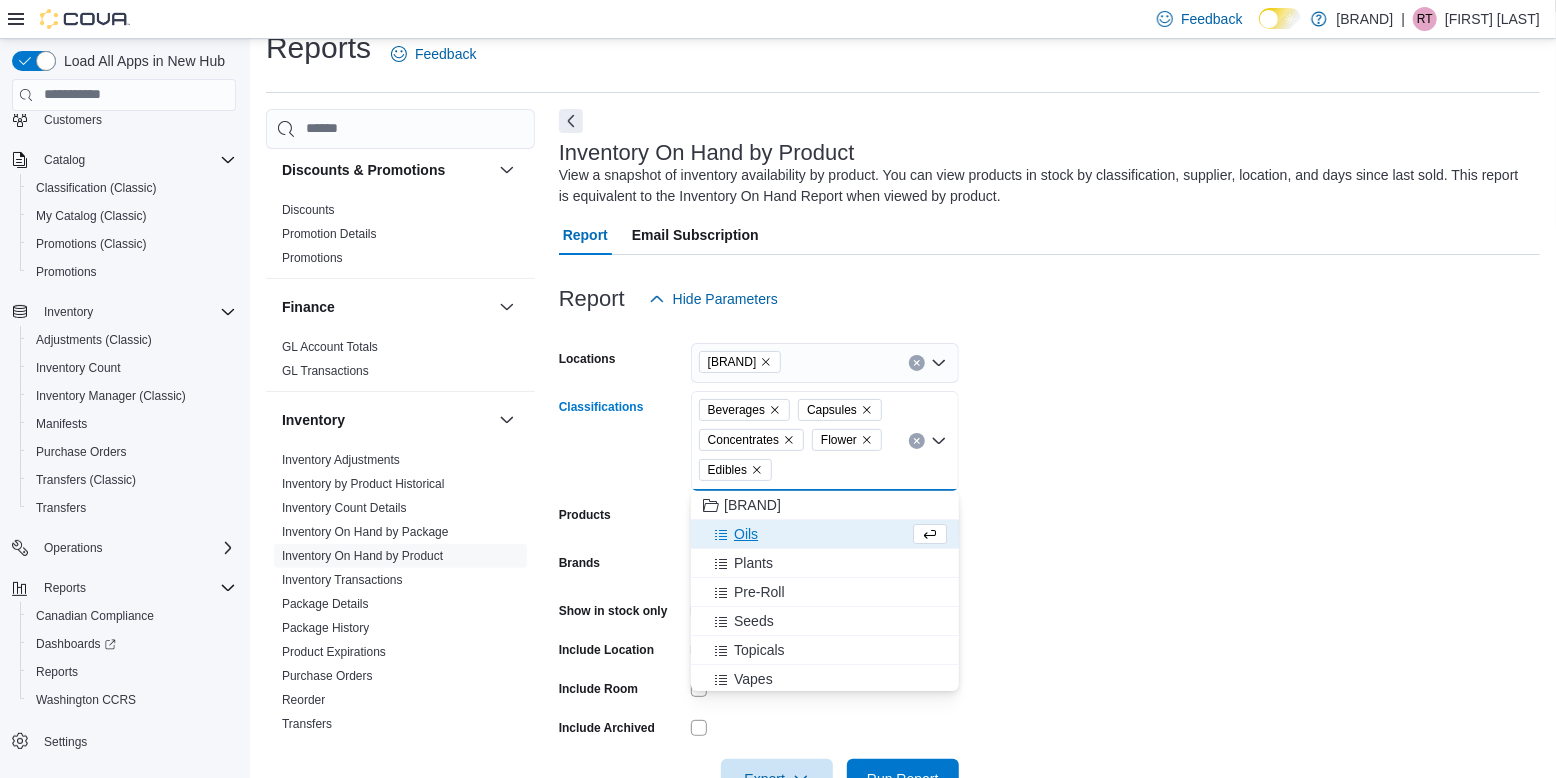 click at bounding box center (723, 534) 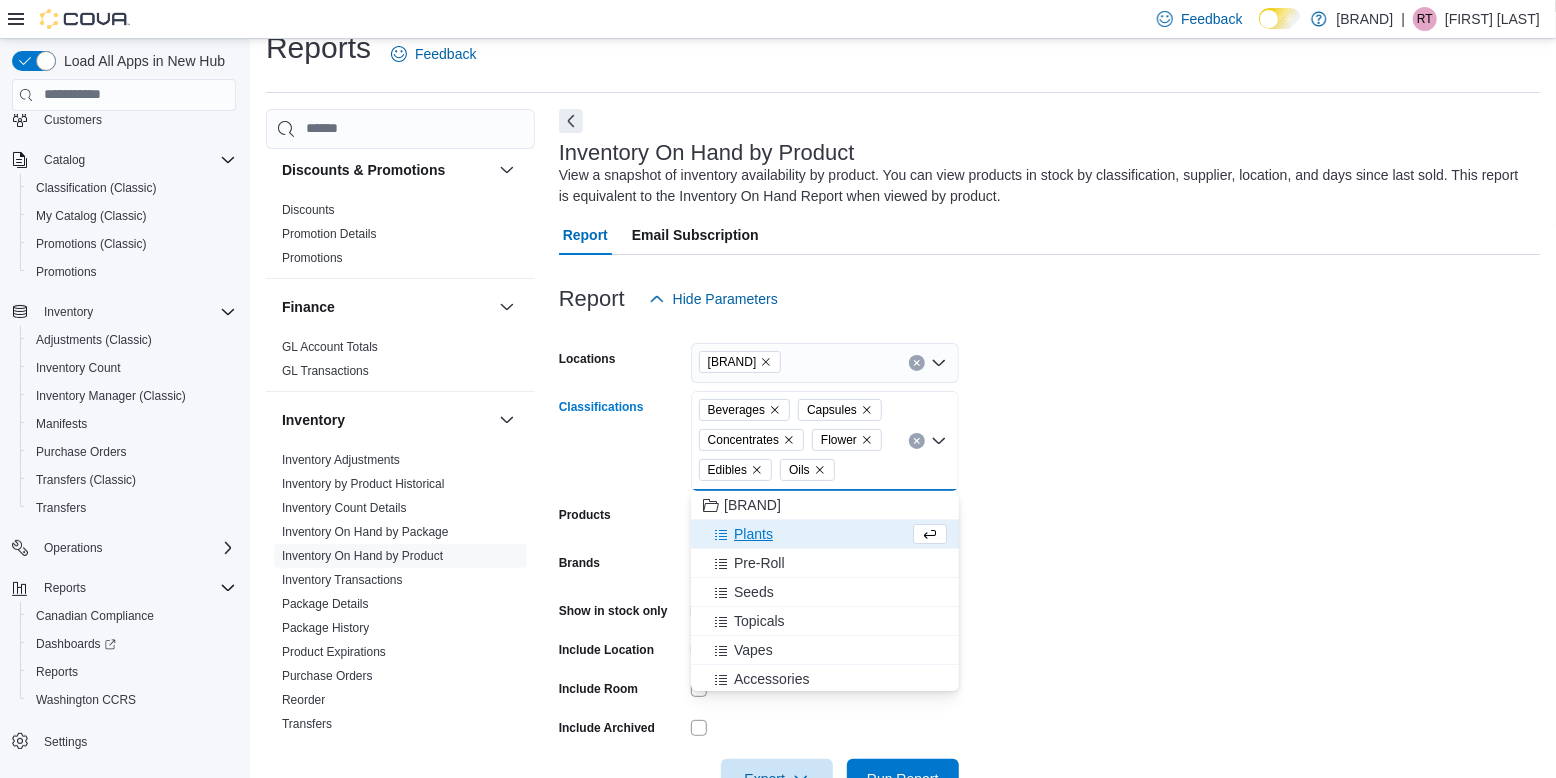 click on "Plants" at bounding box center [825, 534] 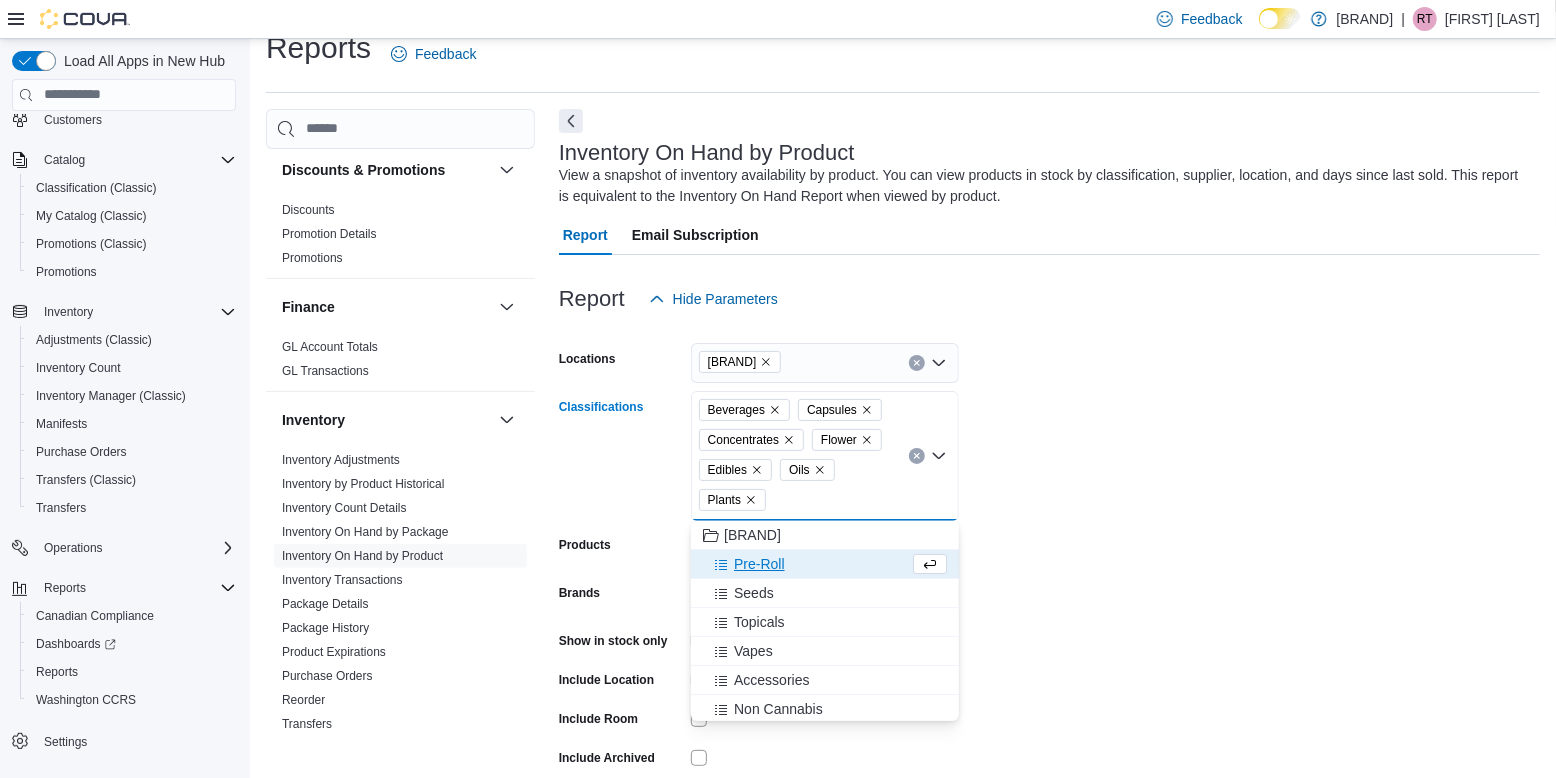 click at bounding box center (723, 564) 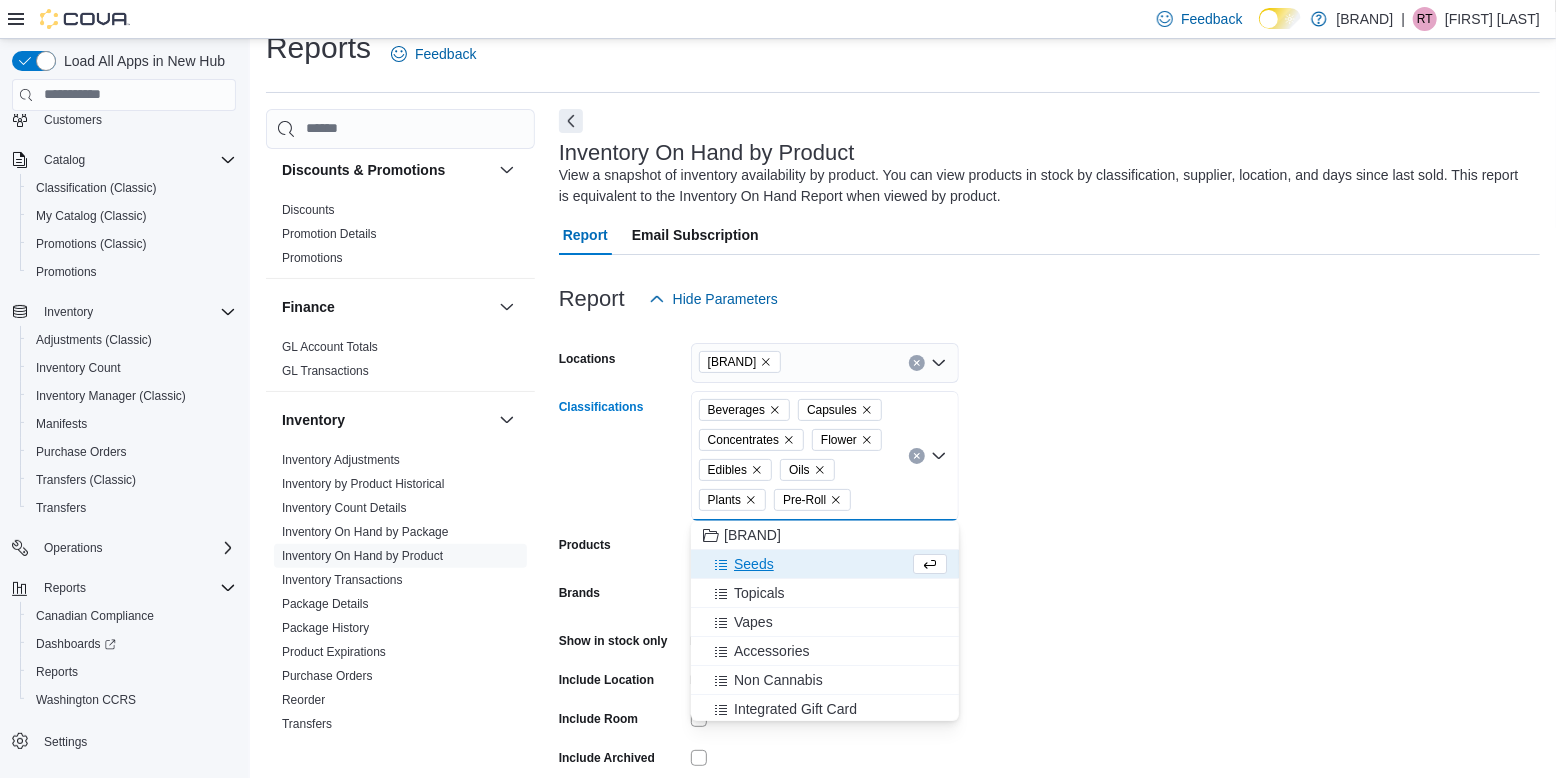 click 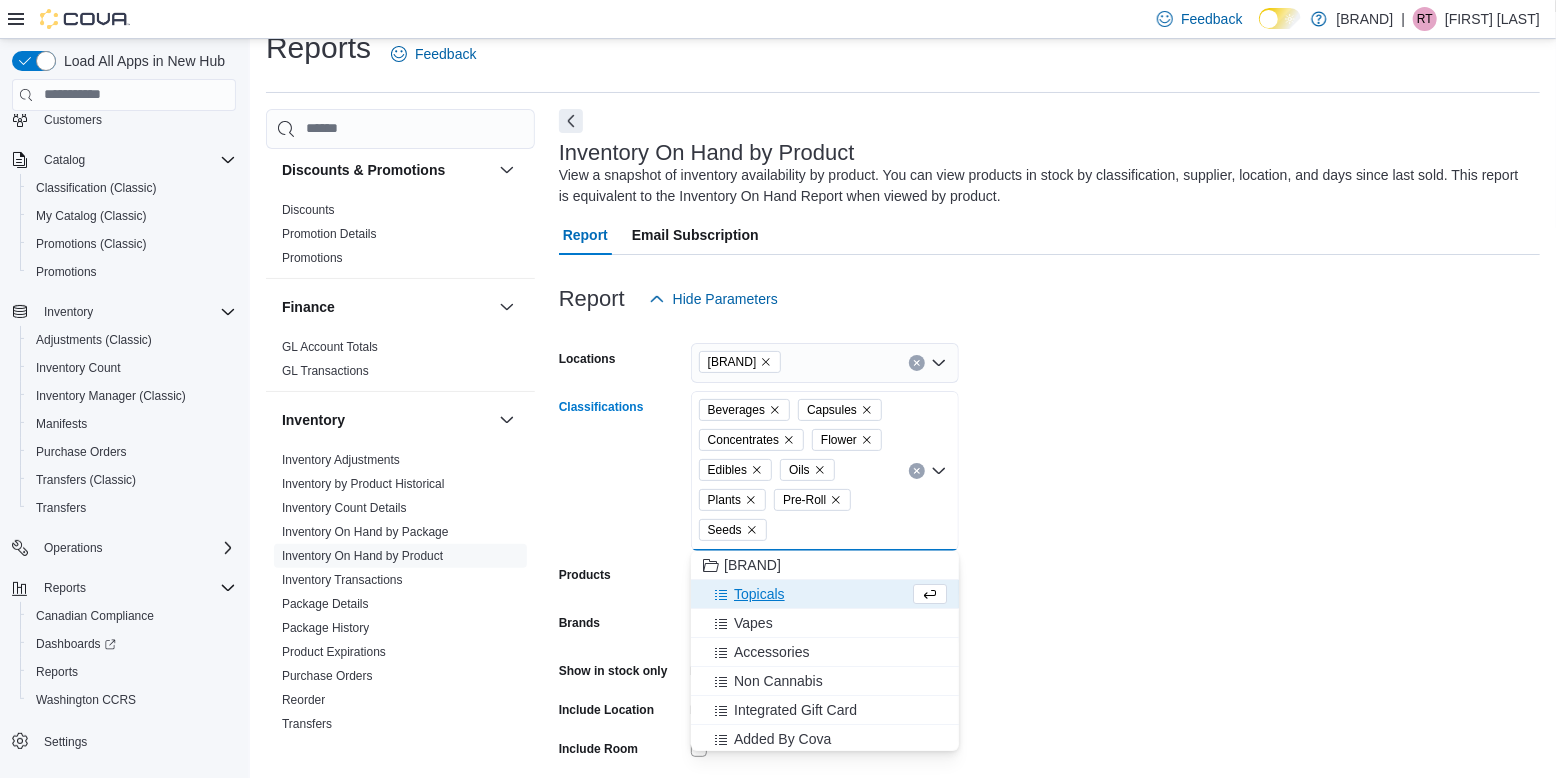 click 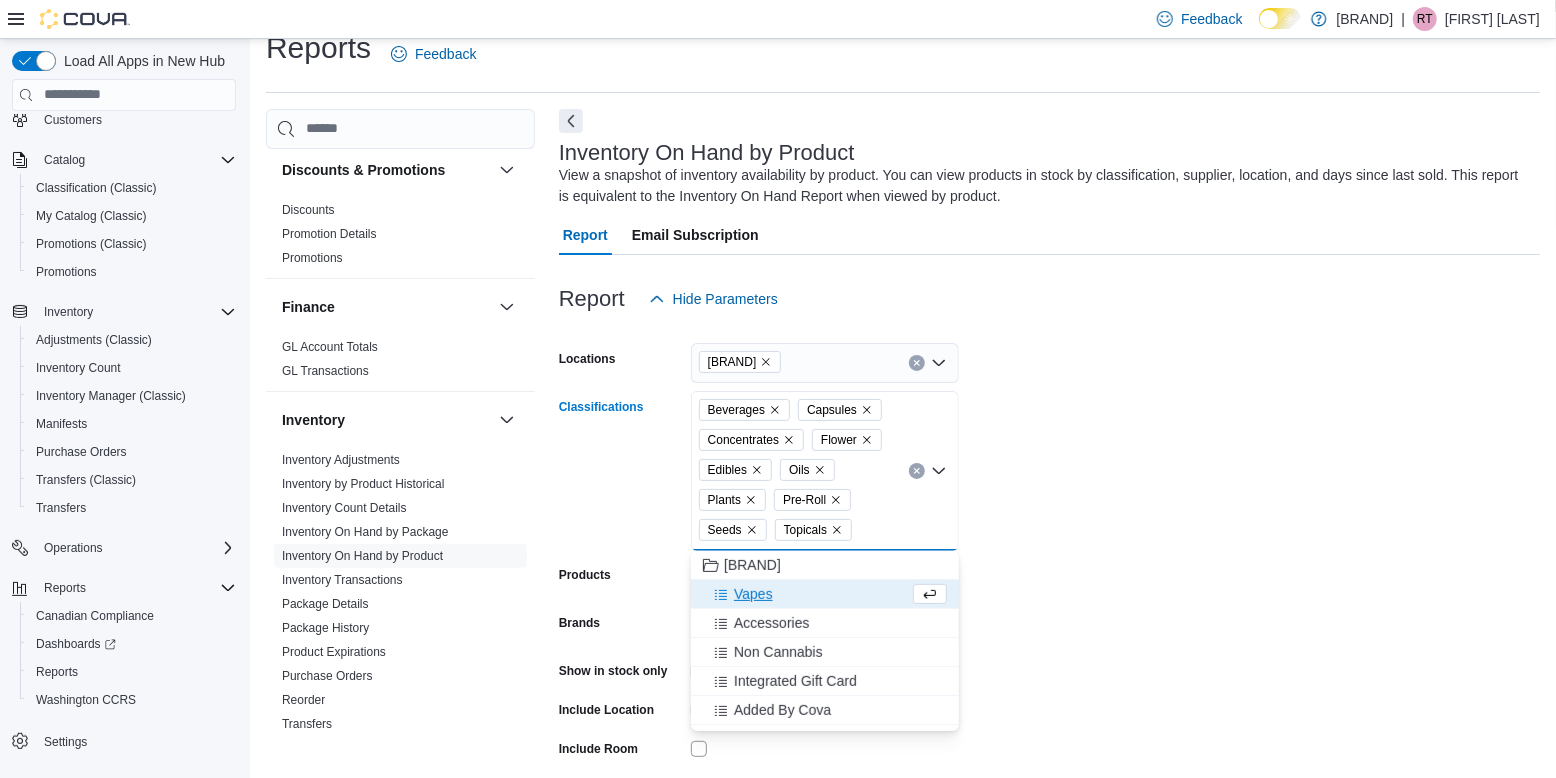 click 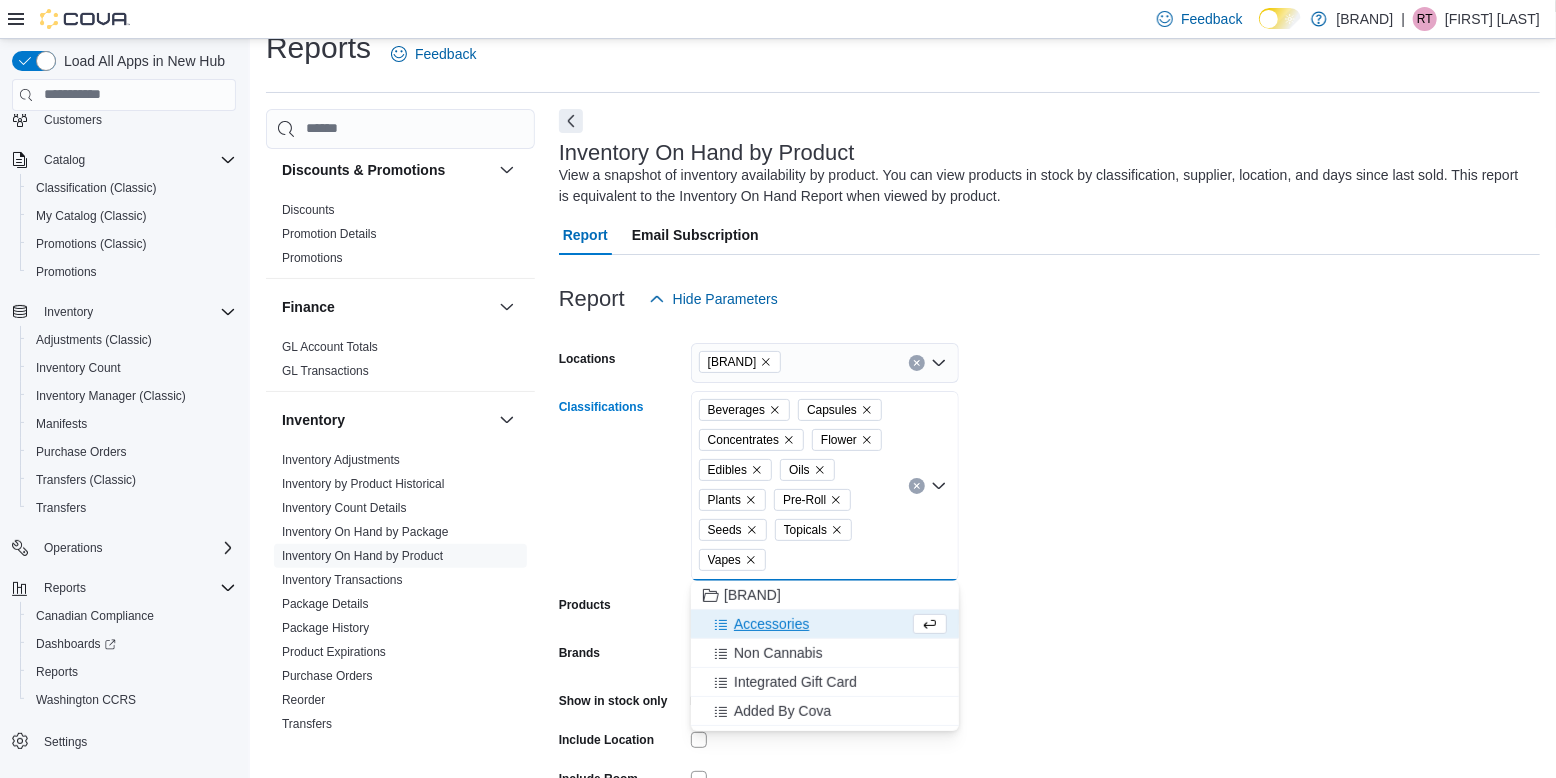 click on "Locations Dream Cannabis Classifications Beverages Capsules Concentrates Flower Edibles Oils Plants Pre-Roll Seeds Topicals Vapes Combo box. Selected. Beverages, Capsules, Concentrates, Flower, Edibles, Oils, Plants, Pre-Roll, Seeds, Topicals, Vapes. Press Backspace to delete Vapes. Combo box input. All Classifications. Type some text or, to display a list of choices, press Down Arrow. To exit the list of choices, press Escape. Products All Products Brands All Brands Show in stock only Include Location Include Room Include Archived Export  Run Report" at bounding box center [1049, 604] 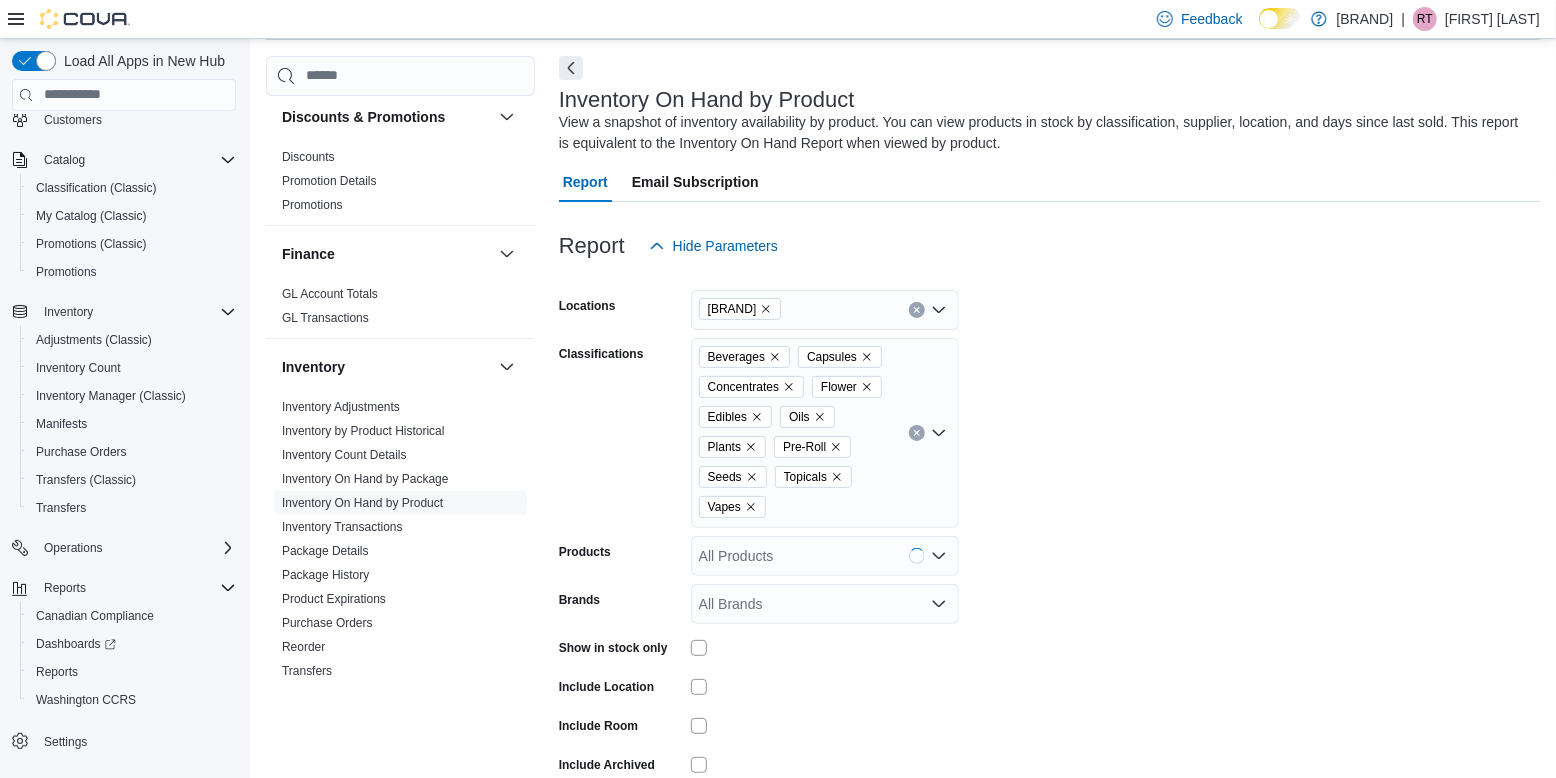 scroll, scrollTop: 177, scrollLeft: 0, axis: vertical 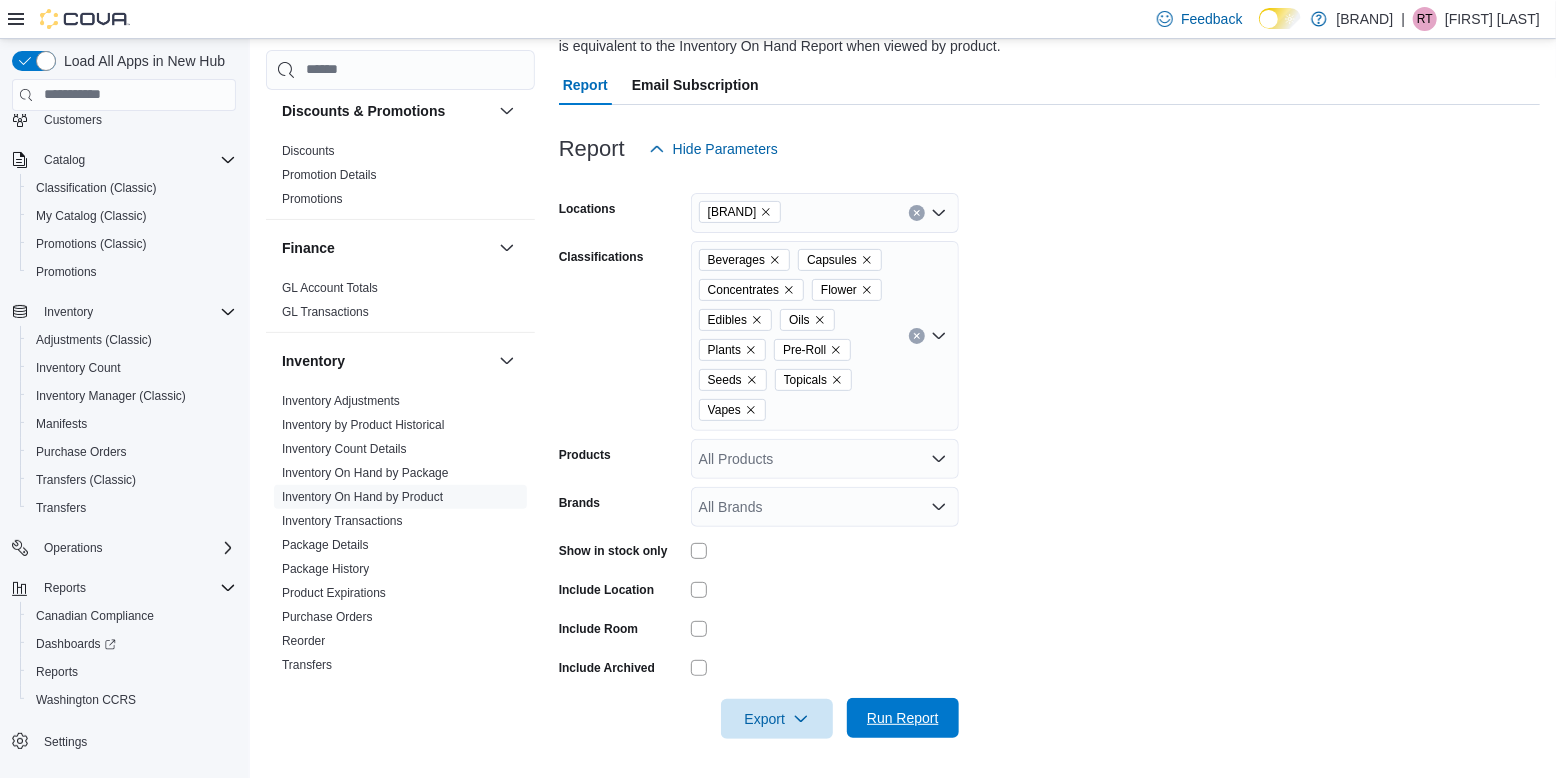 click on "Run Report" at bounding box center [903, 718] 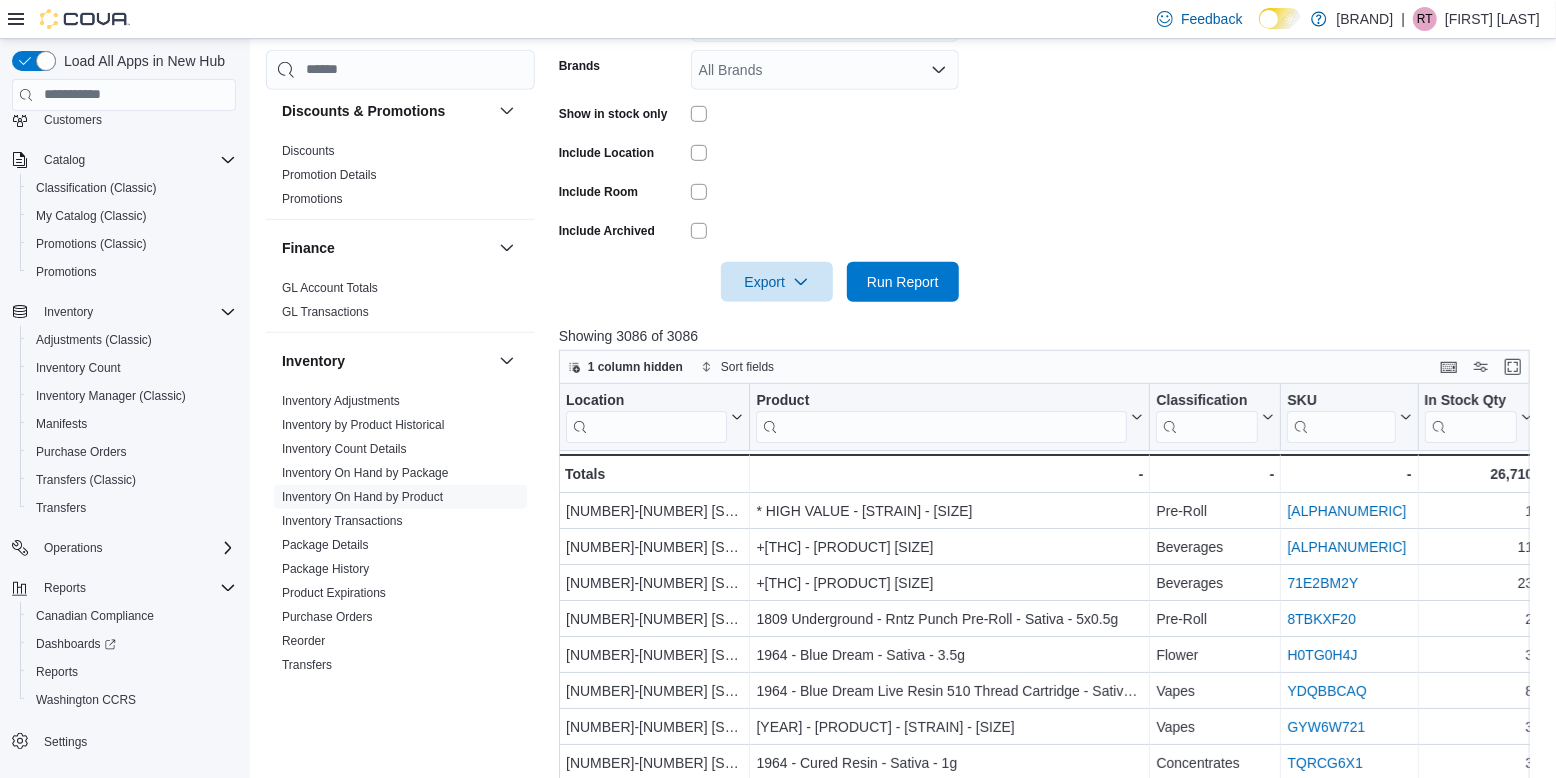 scroll, scrollTop: 618, scrollLeft: 0, axis: vertical 